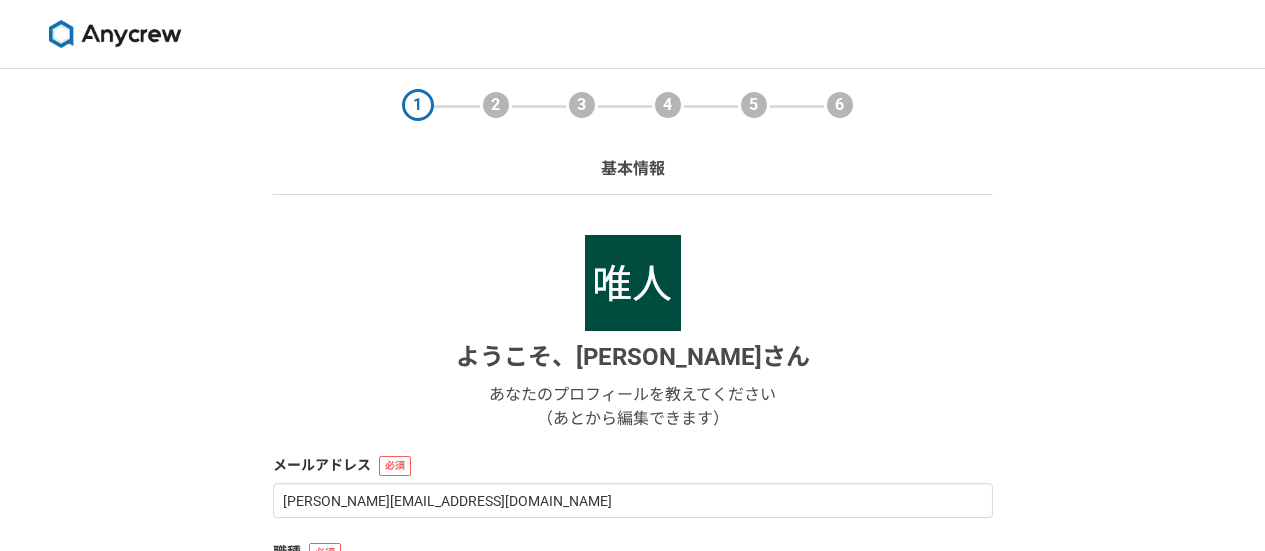 select on "13" 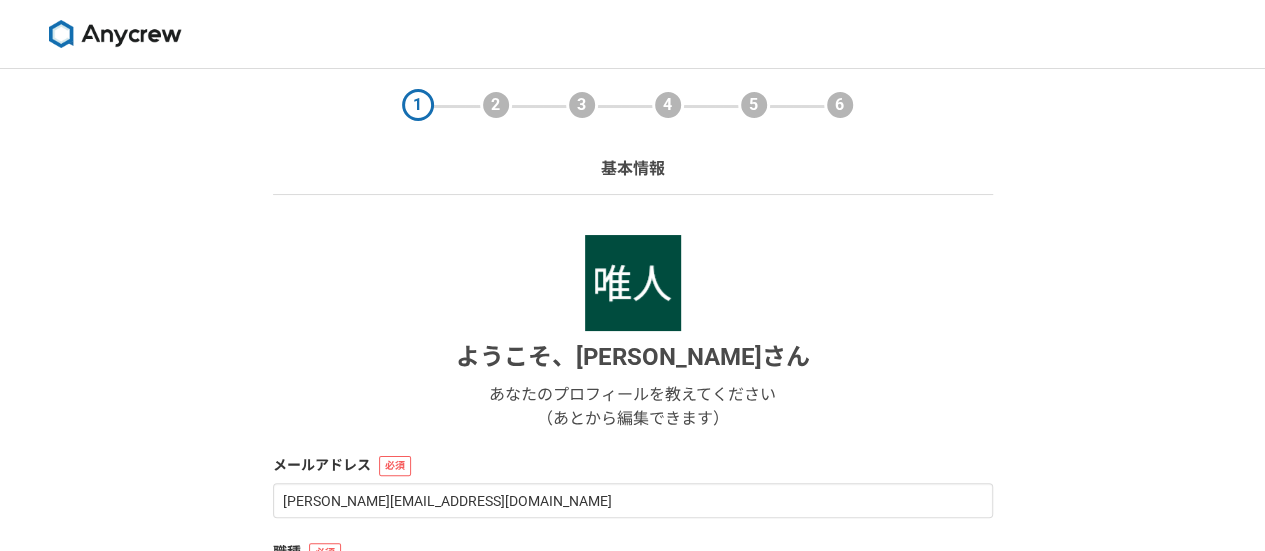 scroll, scrollTop: 0, scrollLeft: 0, axis: both 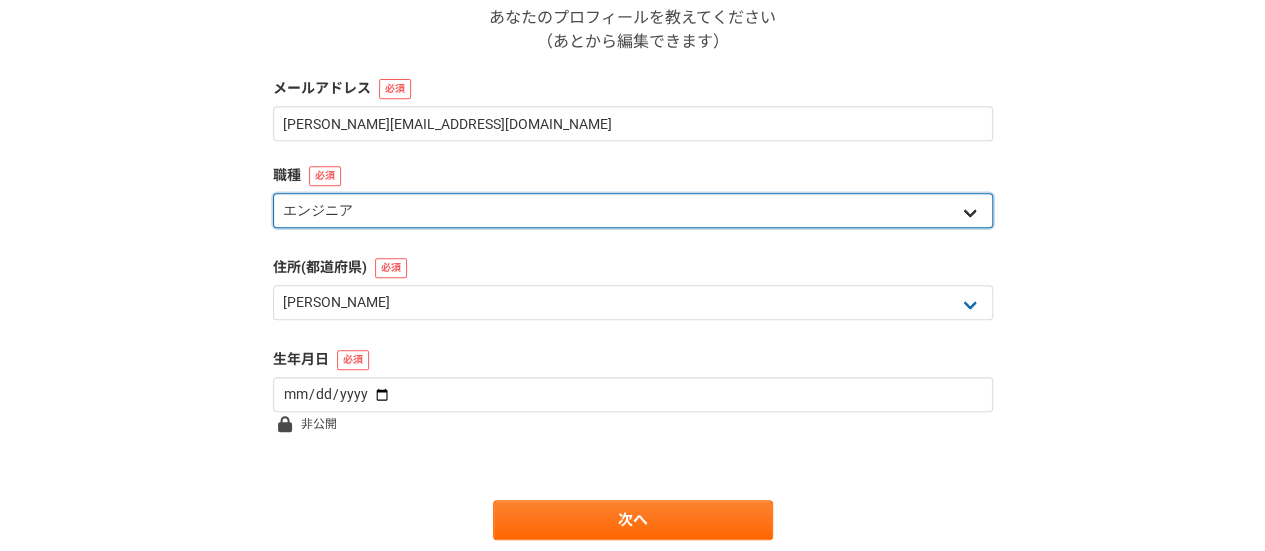 click on "エンジニア デザイナー ライター 営業 マーケティング 企画・事業開発 バックオフィス その他" at bounding box center (633, 210) 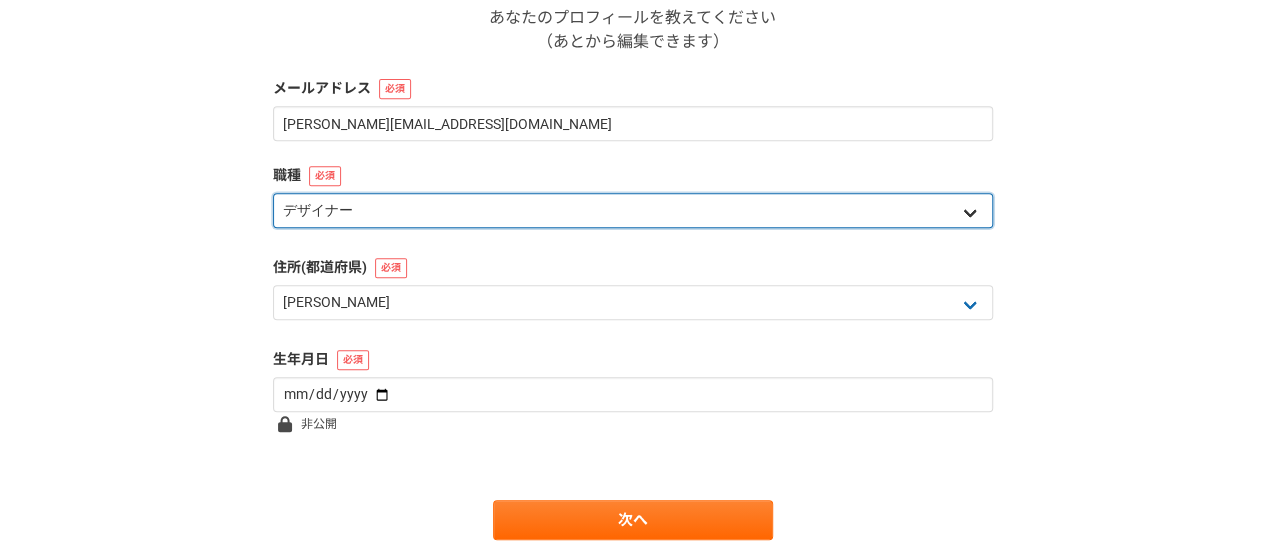 click on "エンジニア デザイナー ライター 営業 マーケティング 企画・事業開発 バックオフィス その他" at bounding box center (633, 210) 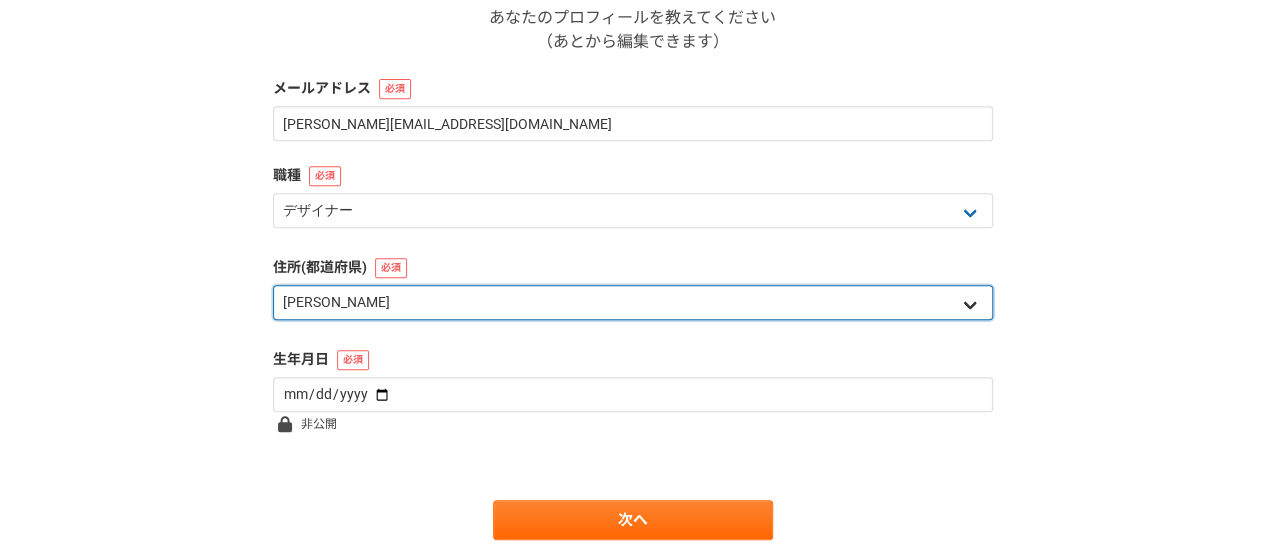 click on "北海道 [GEOGRAPHIC_DATA] [GEOGRAPHIC_DATA] [PERSON_NAME][GEOGRAPHIC_DATA] [PERSON_NAME][GEOGRAPHIC_DATA] [GEOGRAPHIC_DATA] [PERSON_NAME][GEOGRAPHIC_DATA] [GEOGRAPHIC_DATA] [GEOGRAPHIC_DATA] [GEOGRAPHIC_DATA] [GEOGRAPHIC_DATA] [PERSON_NAME][GEOGRAPHIC_DATA] [PERSON_NAME] [GEOGRAPHIC_DATA] [GEOGRAPHIC_DATA] [GEOGRAPHIC_DATA] [PERSON_NAME][GEOGRAPHIC_DATA] [PERSON_NAME][GEOGRAPHIC_DATA] [GEOGRAPHIC_DATA] [PERSON_NAME][GEOGRAPHIC_DATA] [GEOGRAPHIC_DATA] [GEOGRAPHIC_DATA] [GEOGRAPHIC_DATA] [GEOGRAPHIC_DATA] [GEOGRAPHIC_DATA] [GEOGRAPHIC_DATA] [GEOGRAPHIC_DATA] [GEOGRAPHIC_DATA] [GEOGRAPHIC_DATA] [GEOGRAPHIC_DATA] [GEOGRAPHIC_DATA] [GEOGRAPHIC_DATA] [GEOGRAPHIC_DATA] [GEOGRAPHIC_DATA] [PERSON_NAME][GEOGRAPHIC_DATA] [GEOGRAPHIC_DATA] [GEOGRAPHIC_DATA] [GEOGRAPHIC_DATA] [GEOGRAPHIC_DATA] [GEOGRAPHIC_DATA] [GEOGRAPHIC_DATA] [GEOGRAPHIC_DATA] [GEOGRAPHIC_DATA] [GEOGRAPHIC_DATA] [PERSON_NAME][GEOGRAPHIC_DATA] [GEOGRAPHIC_DATA] [GEOGRAPHIC_DATA] 海外" at bounding box center [633, 302] 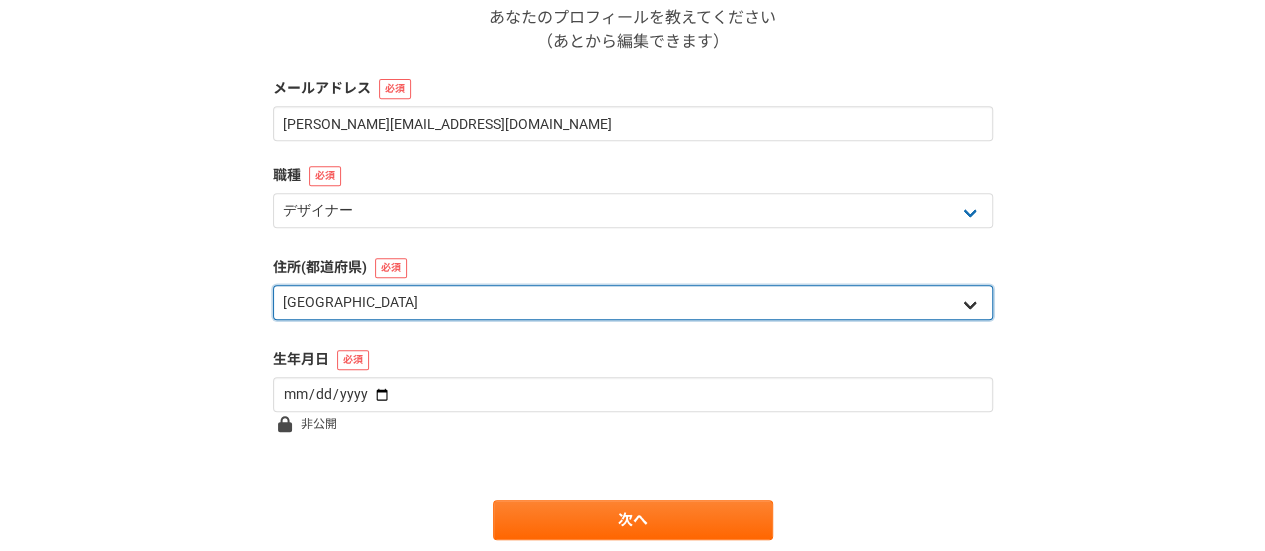 click on "北海道 [GEOGRAPHIC_DATA] [GEOGRAPHIC_DATA] [PERSON_NAME][GEOGRAPHIC_DATA] [PERSON_NAME][GEOGRAPHIC_DATA] [GEOGRAPHIC_DATA] [PERSON_NAME][GEOGRAPHIC_DATA] [GEOGRAPHIC_DATA] [GEOGRAPHIC_DATA] [GEOGRAPHIC_DATA] [GEOGRAPHIC_DATA] [PERSON_NAME][GEOGRAPHIC_DATA] [PERSON_NAME] [GEOGRAPHIC_DATA] [GEOGRAPHIC_DATA] [GEOGRAPHIC_DATA] [PERSON_NAME][GEOGRAPHIC_DATA] [PERSON_NAME][GEOGRAPHIC_DATA] [GEOGRAPHIC_DATA] [PERSON_NAME][GEOGRAPHIC_DATA] [GEOGRAPHIC_DATA] [GEOGRAPHIC_DATA] [GEOGRAPHIC_DATA] [GEOGRAPHIC_DATA] [GEOGRAPHIC_DATA] [GEOGRAPHIC_DATA] [GEOGRAPHIC_DATA] [GEOGRAPHIC_DATA] [GEOGRAPHIC_DATA] [GEOGRAPHIC_DATA] [GEOGRAPHIC_DATA] [GEOGRAPHIC_DATA] [GEOGRAPHIC_DATA] [GEOGRAPHIC_DATA] [PERSON_NAME][GEOGRAPHIC_DATA] [GEOGRAPHIC_DATA] [GEOGRAPHIC_DATA] [GEOGRAPHIC_DATA] [GEOGRAPHIC_DATA] [GEOGRAPHIC_DATA] [GEOGRAPHIC_DATA] [GEOGRAPHIC_DATA] [GEOGRAPHIC_DATA] [GEOGRAPHIC_DATA] [PERSON_NAME][GEOGRAPHIC_DATA] [GEOGRAPHIC_DATA] [GEOGRAPHIC_DATA] 海外" at bounding box center (633, 302) 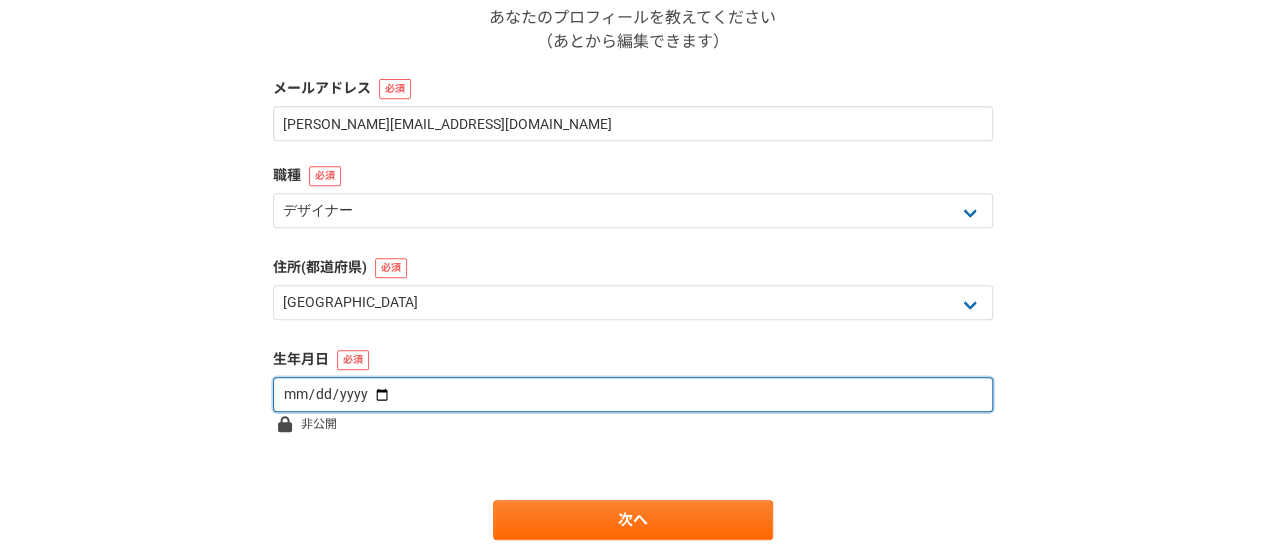 click at bounding box center (633, 394) 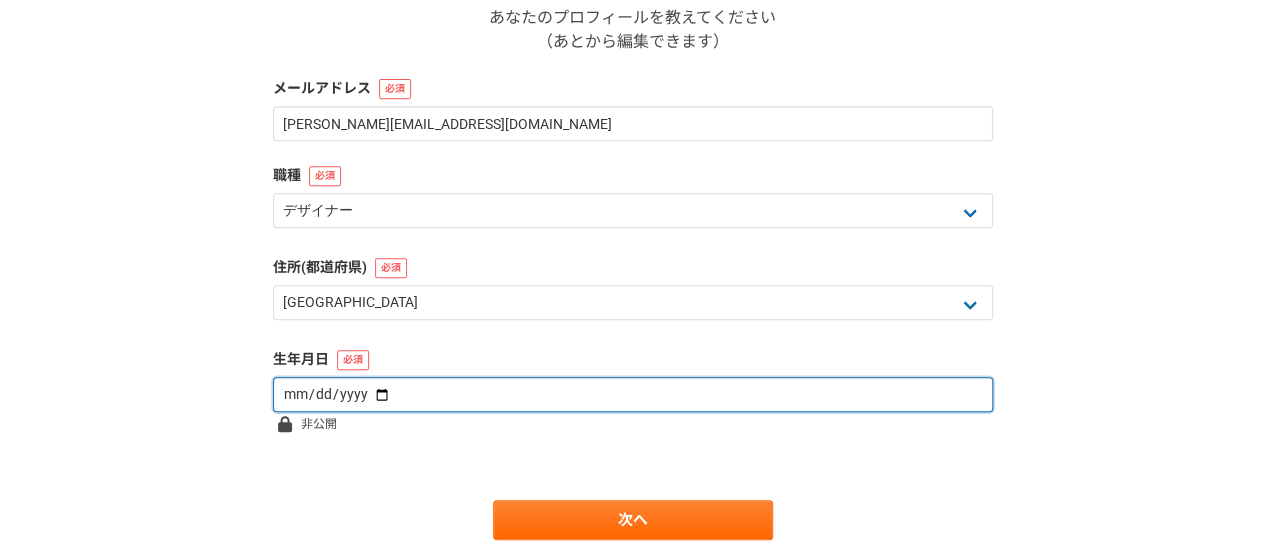 click at bounding box center (633, 394) 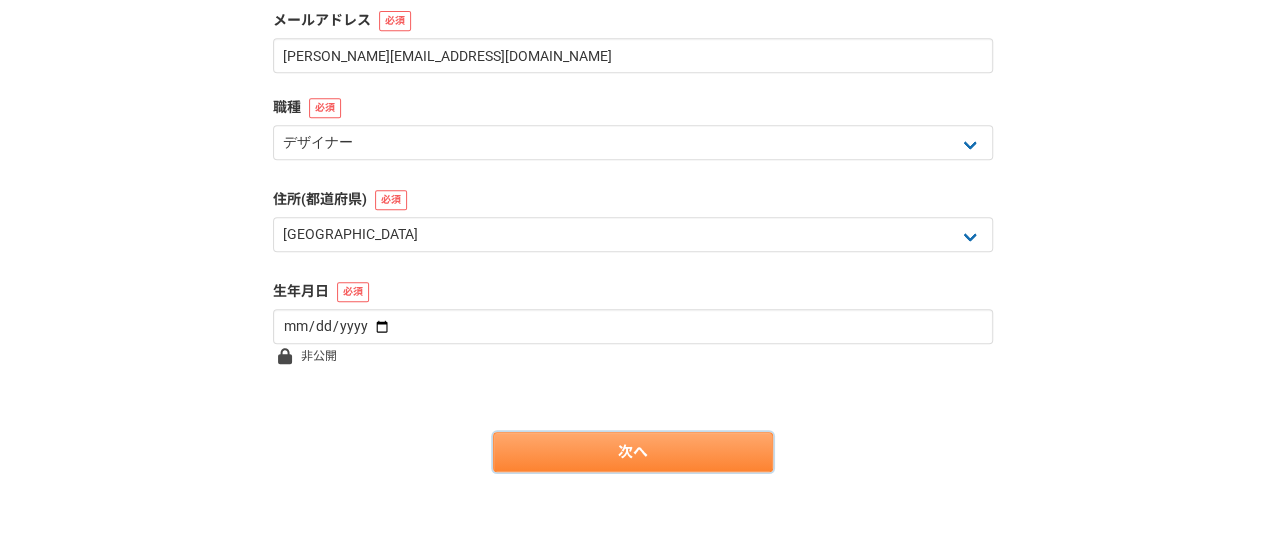 click on "次へ" at bounding box center (633, 452) 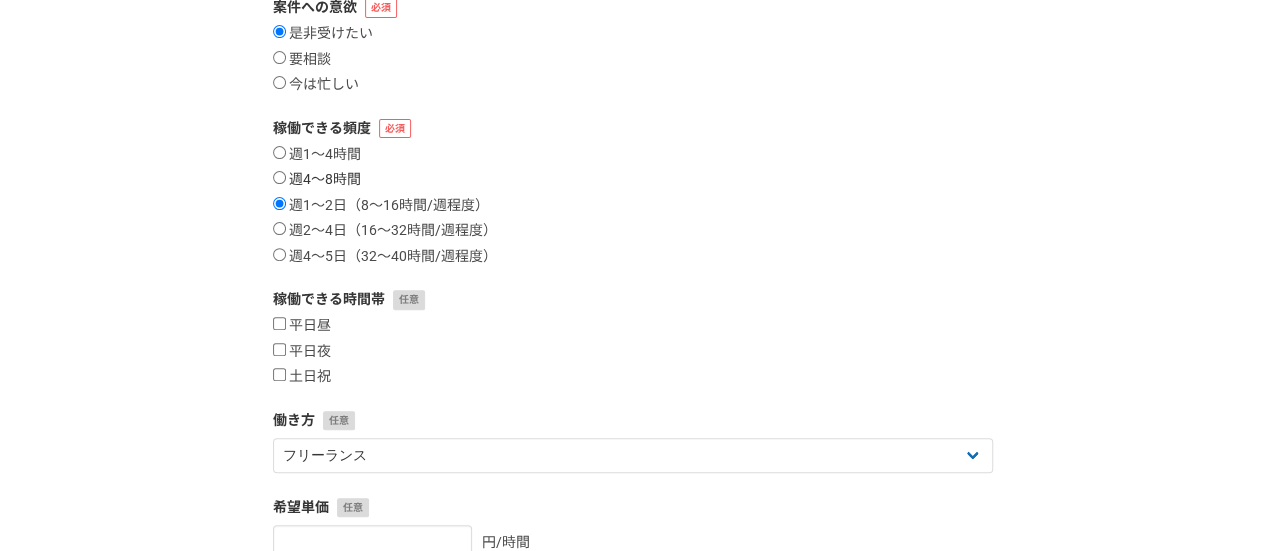 scroll, scrollTop: 239, scrollLeft: 0, axis: vertical 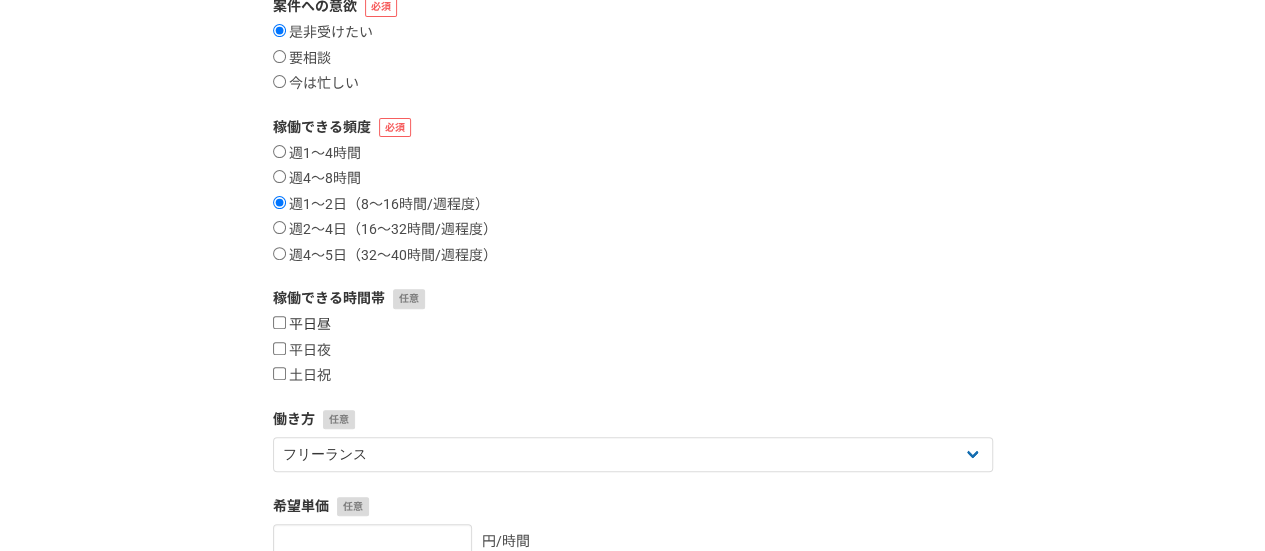 click on "平日昼" at bounding box center [302, 325] 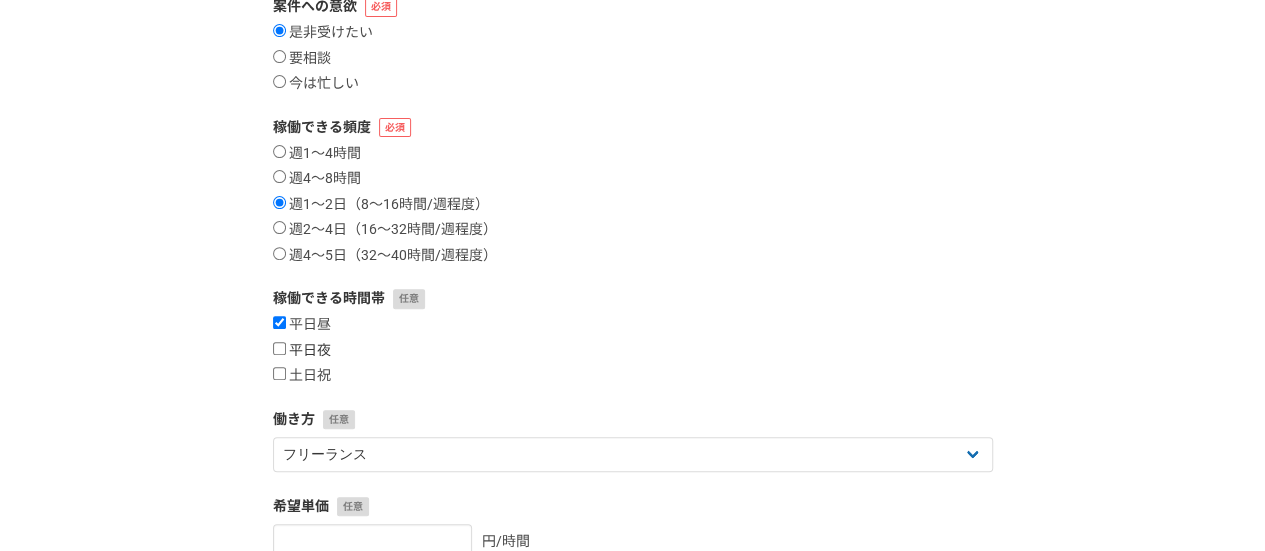 click on "平日夜" at bounding box center (302, 351) 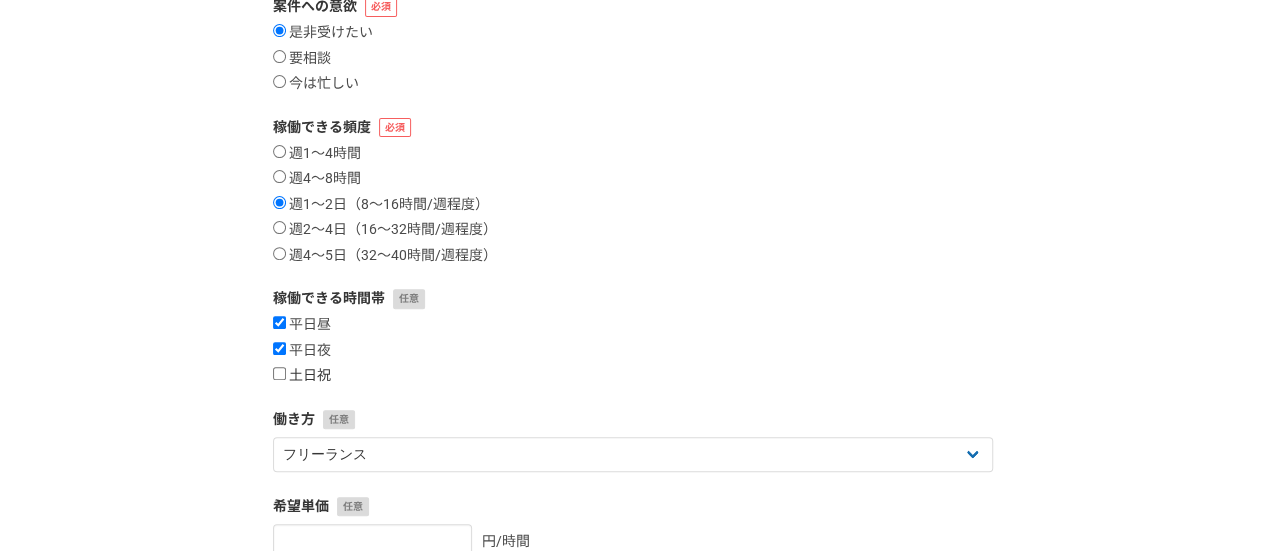 click on "土日祝" at bounding box center [302, 376] 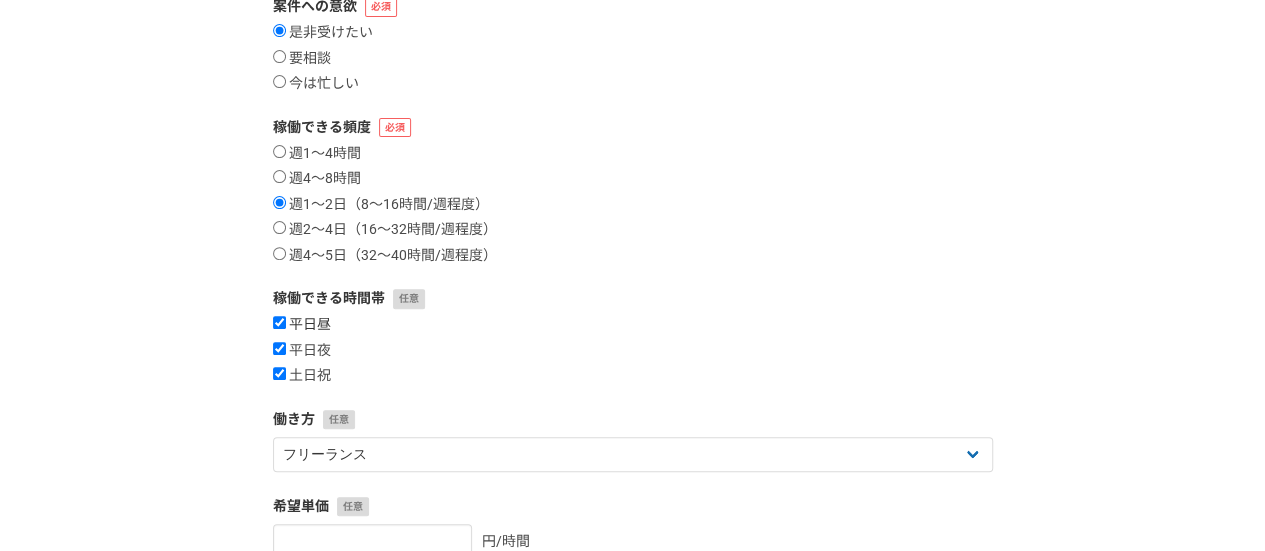 click on "平日昼" at bounding box center (302, 325) 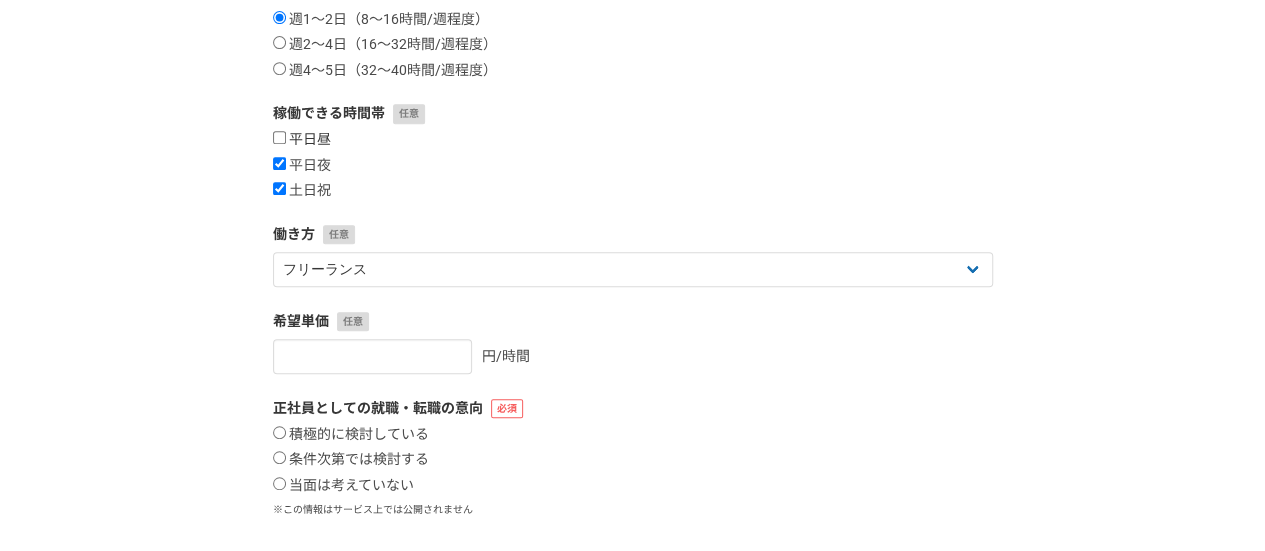 scroll, scrollTop: 427, scrollLeft: 0, axis: vertical 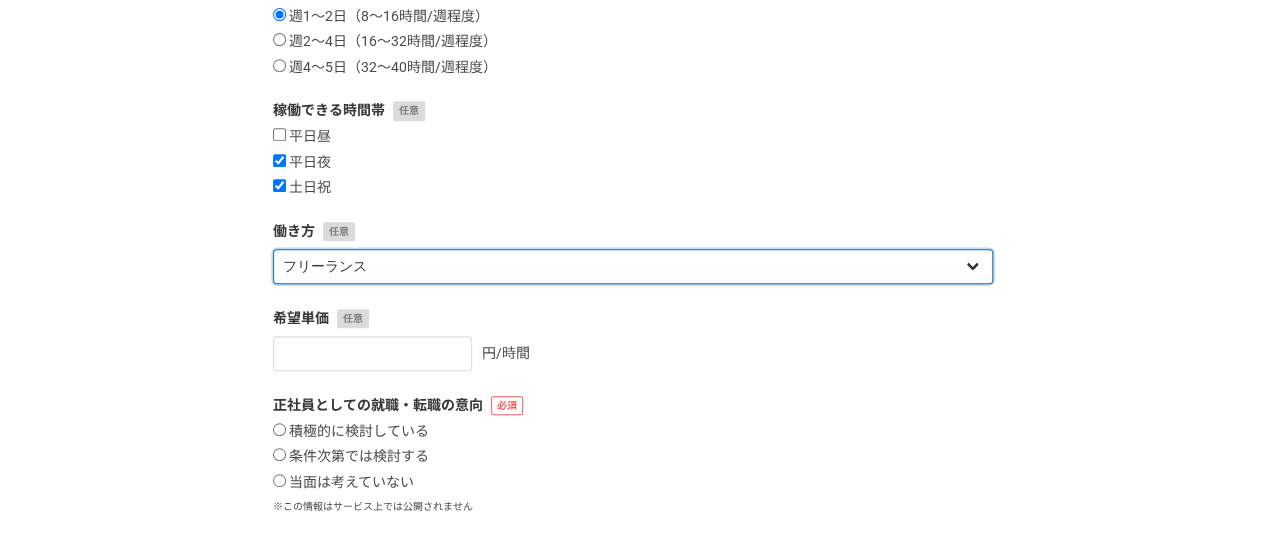 click on "フリーランス 副業 その他" at bounding box center [633, 266] 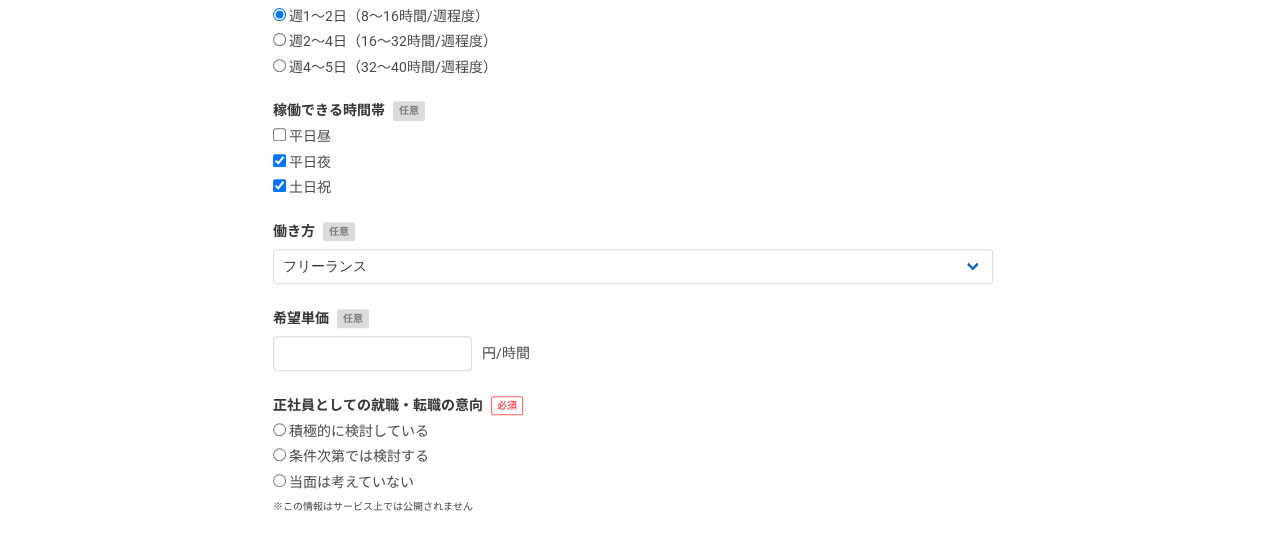 click on "案件への意欲   是非受けたい   要相談   今は忙しい 稼働できる頻度   週1〜4時間   週4〜8時間   週1〜2日（8〜16時間/週程度）   週2〜4日（16〜32時間/週程度）   週4〜5日（32〜40時間/週程度） 稼働できる時間帯   平日昼   平日夜   土日祝 働き方 フリーランス 副業 その他 希望単価 円/時間 正社員としての就職・転職の意向   積極的に検討している   条件次第では検討する   当面は考えていない ※この情報はサービス上では公開されません 戻る 次へ" at bounding box center [633, 213] 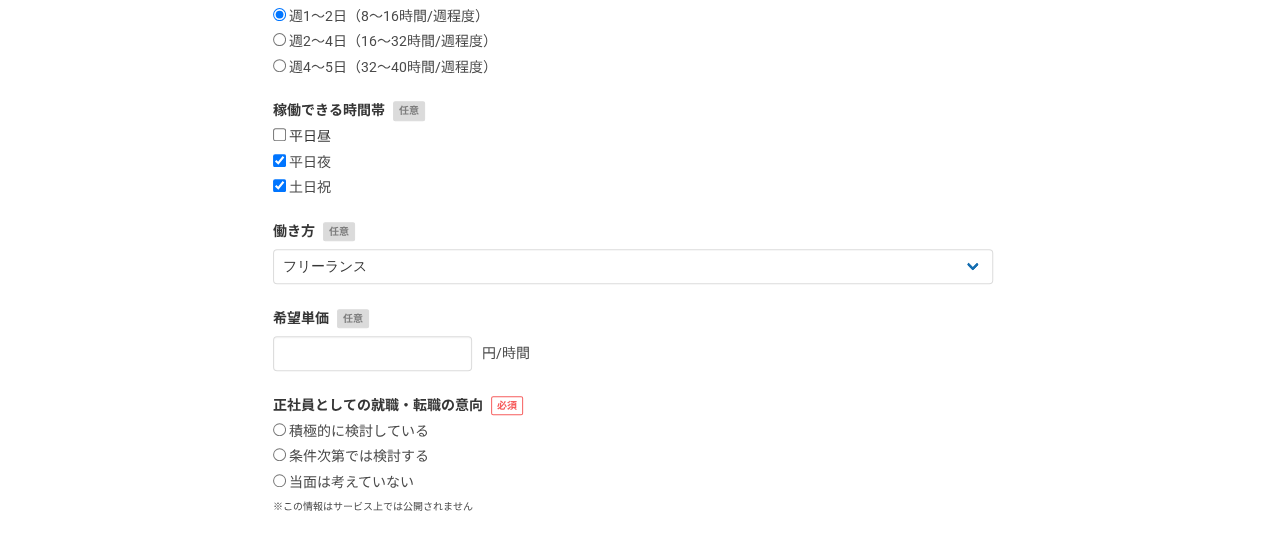 click on "平日昼" at bounding box center (302, 137) 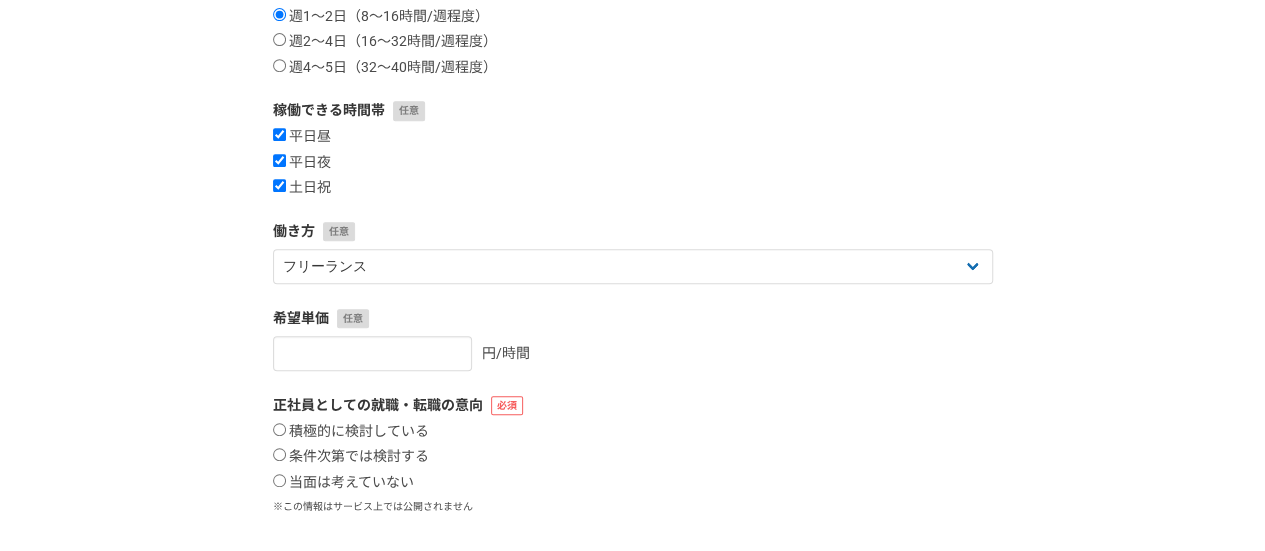 scroll, scrollTop: 531, scrollLeft: 0, axis: vertical 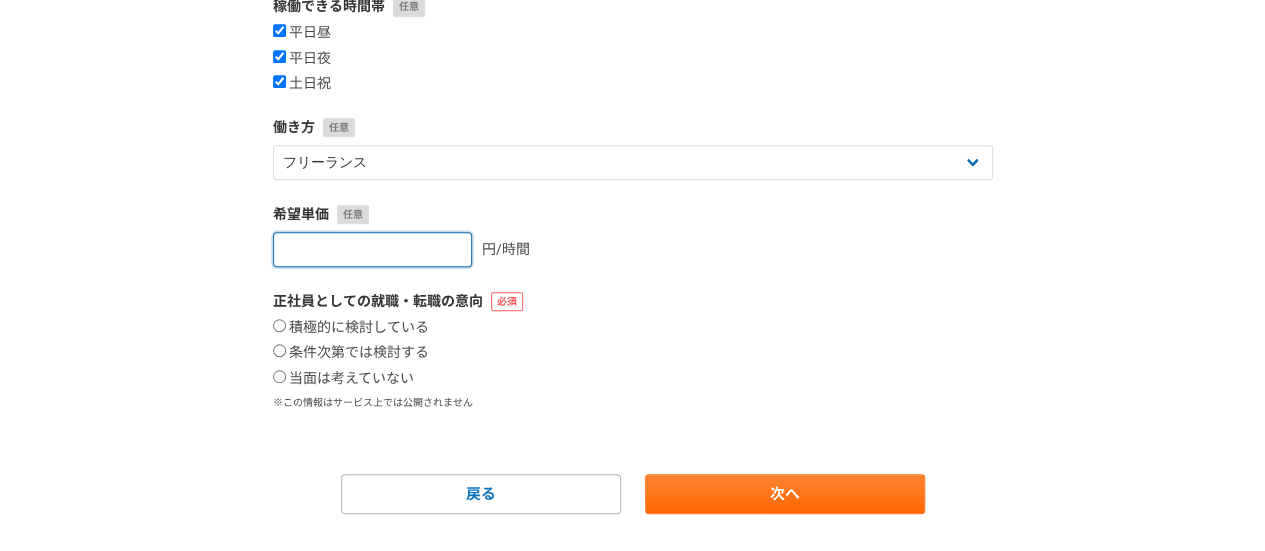 click at bounding box center [372, 249] 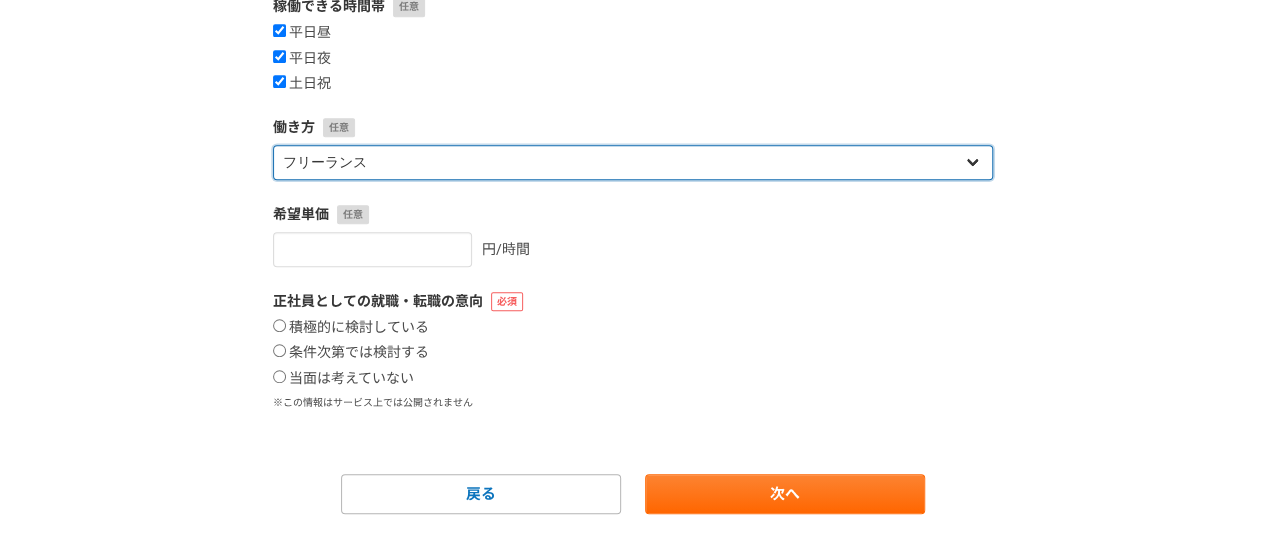 click on "フリーランス 副業 その他" at bounding box center [633, 162] 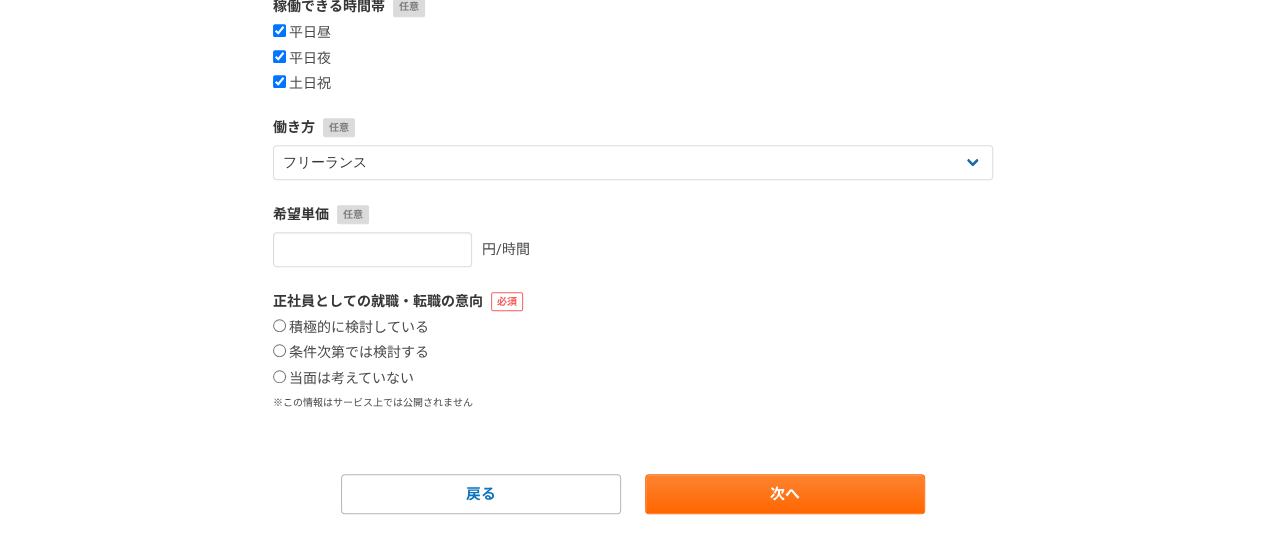 click on "1 2 3 4 5 6 案件への意欲・稼働頻度 案件への意欲   是非受けたい   要相談   今は忙しい 稼働できる頻度   週1〜4時間   週4〜8時間   週1〜2日（8〜16時間/週程度）   週2〜4日（16〜32時間/週程度）   週4〜5日（32〜40時間/週程度） 稼働できる時間帯   平日昼   平日夜   土日祝 働き方 フリーランス 副業 その他 希望単価 円/時間 正社員としての就職・転職の意向   積極的に検討している   条件次第では検討する   当面は考えていない ※この情報はサービス上では公開されません 戻る 次へ" at bounding box center [632, 66] 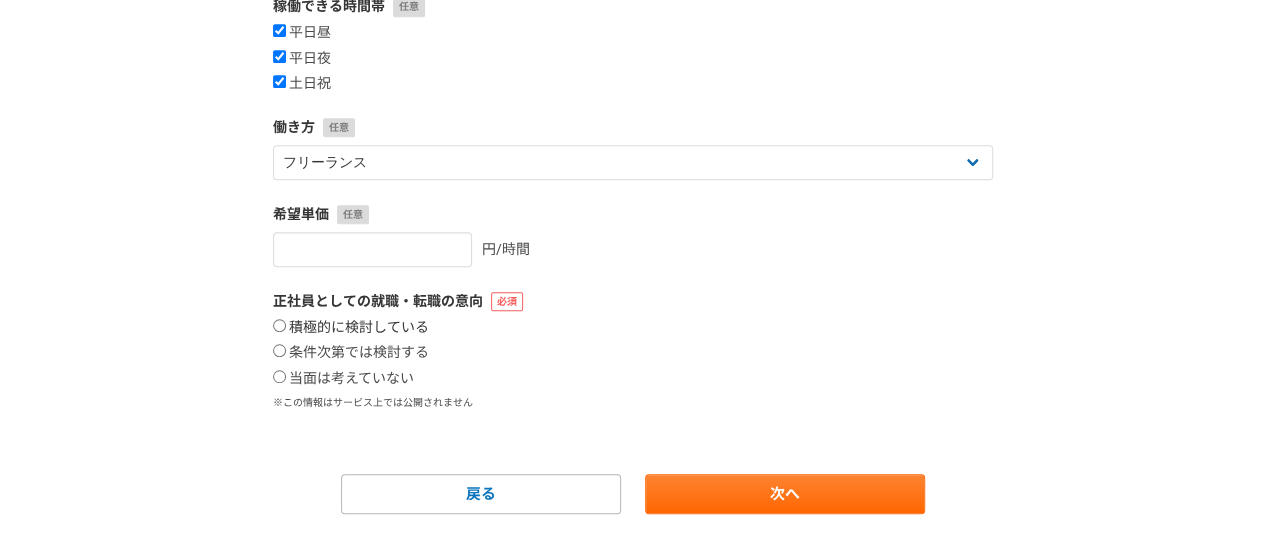 scroll, scrollTop: 573, scrollLeft: 0, axis: vertical 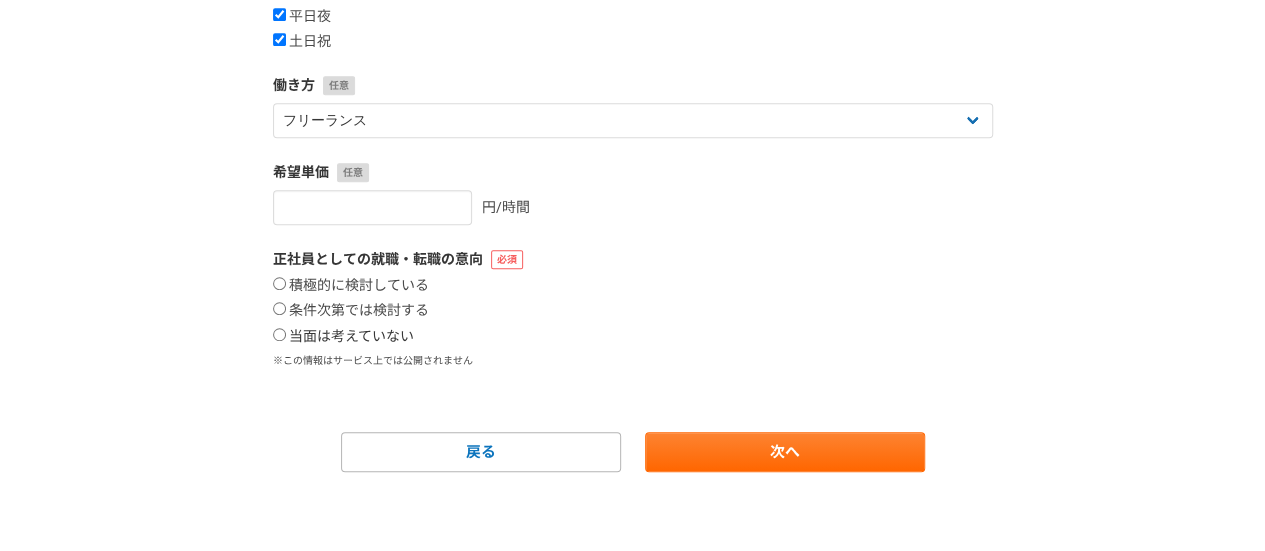 click on "当面は考えていない" at bounding box center (343, 337) 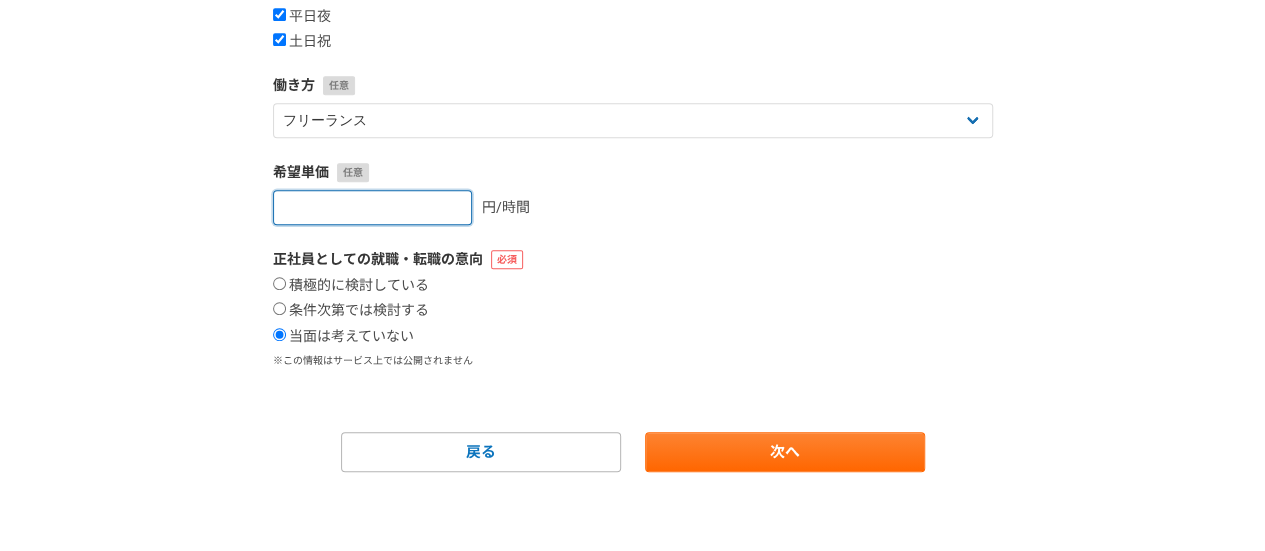 click at bounding box center [372, 207] 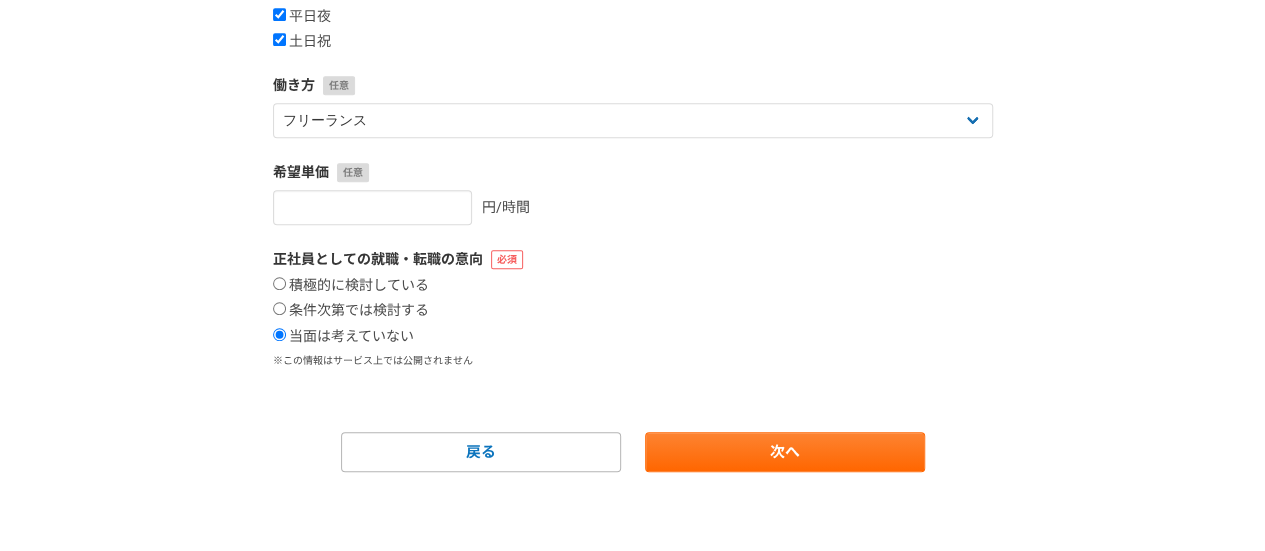 click on "1 2 3 4 5 6 案件への意欲・稼働頻度 案件への意欲   是非受けたい   要相談   今は忙しい 稼働できる頻度   週1〜4時間   週4〜8時間   週1〜2日（8〜16時間/週程度）   週2〜4日（16〜32時間/週程度）   週4〜5日（32〜40時間/週程度） 稼働できる時間帯   平日昼   平日夜   土日祝 働き方 フリーランス 副業 その他 希望単価 円/時間 正社員としての就職・転職の意向   積極的に検討している   条件次第では検討する   当面は考えていない ※この情報はサービス上では公開されません 戻る 次へ" at bounding box center [633, 24] 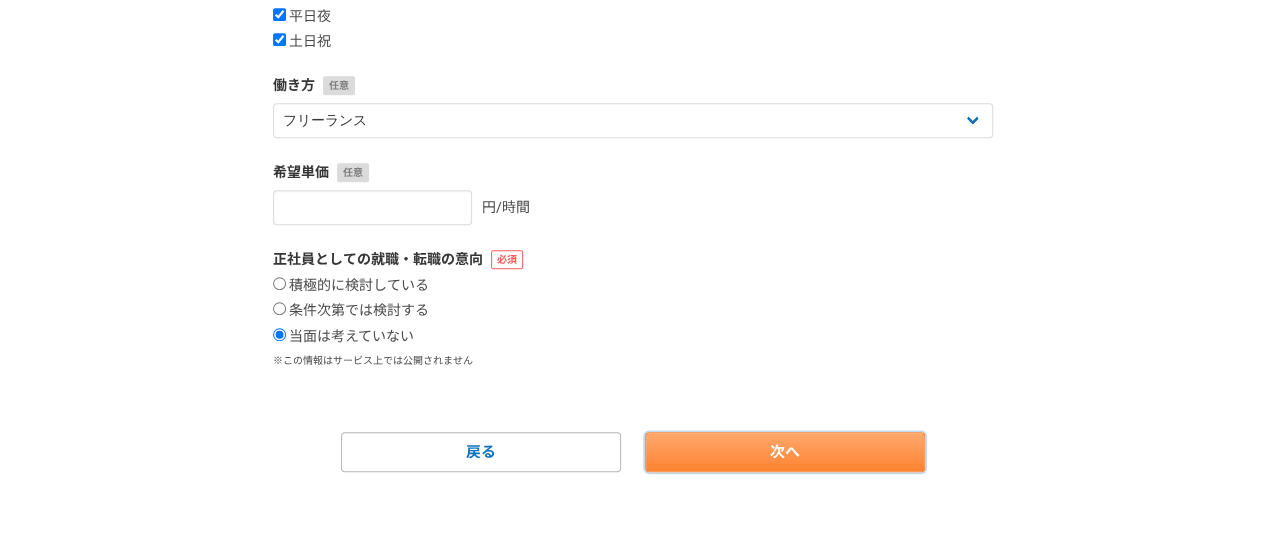 click on "次へ" at bounding box center (785, 452) 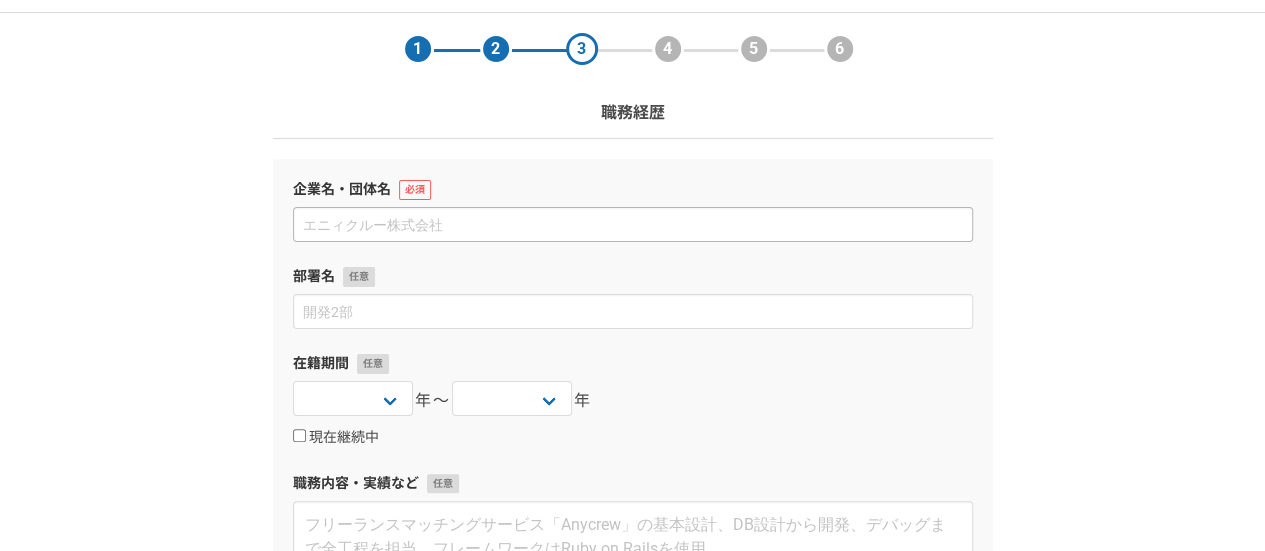 scroll, scrollTop: 0, scrollLeft: 0, axis: both 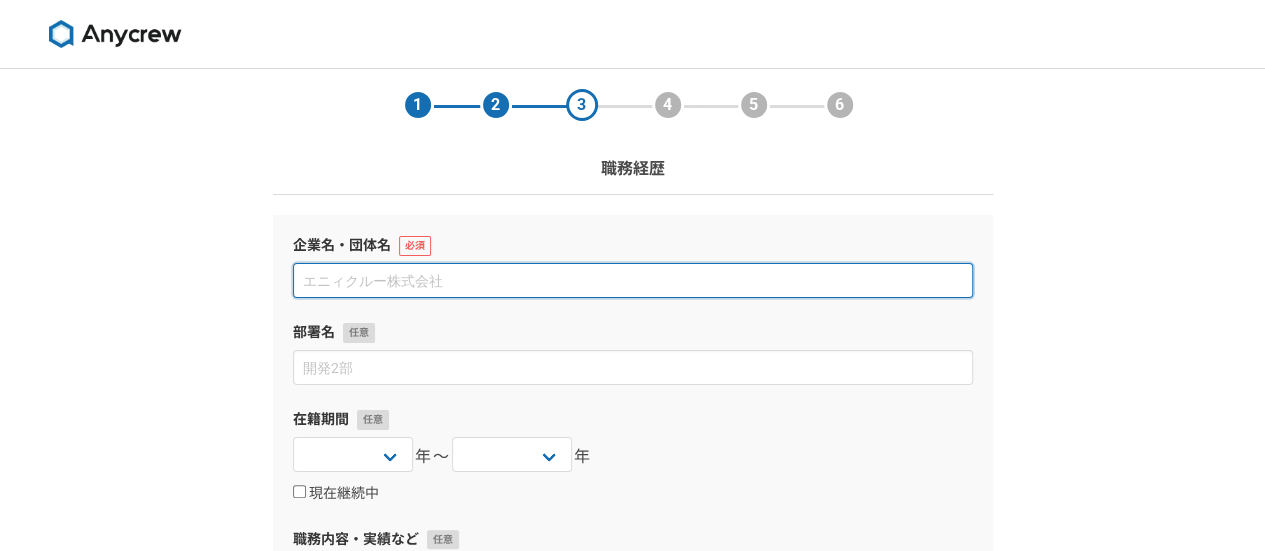 click at bounding box center [633, 280] 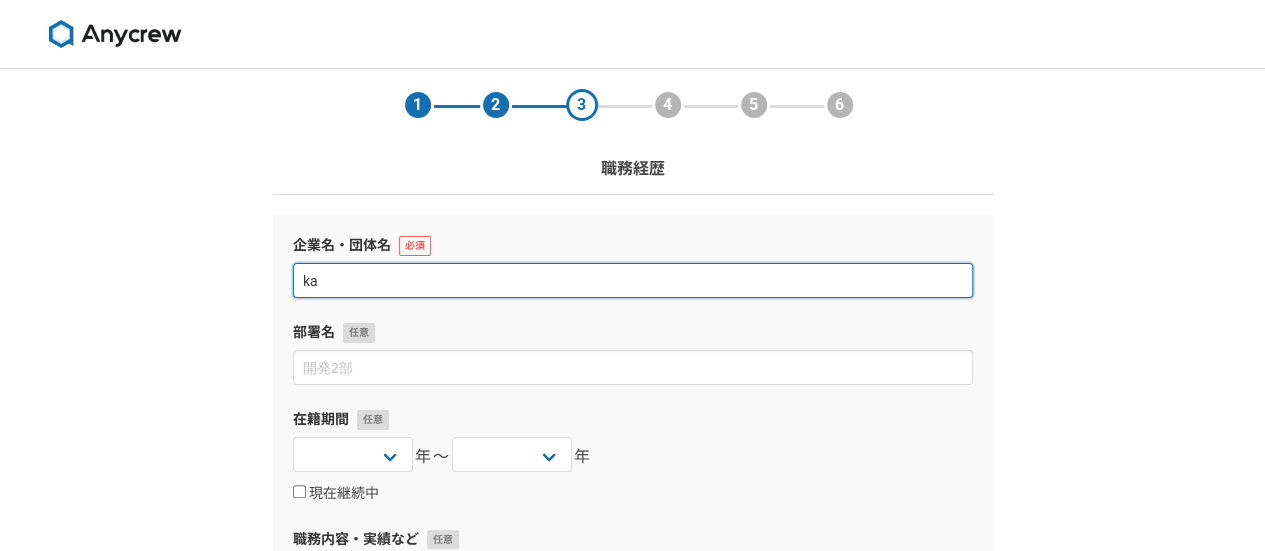 type on "k" 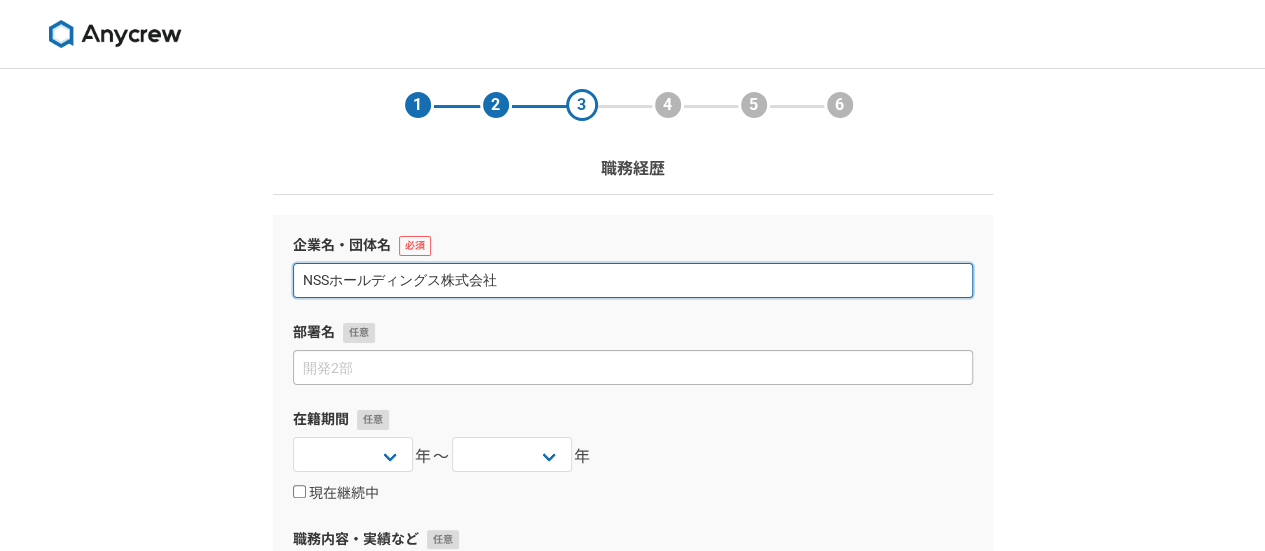 type on "NSSホールディングス株式会社" 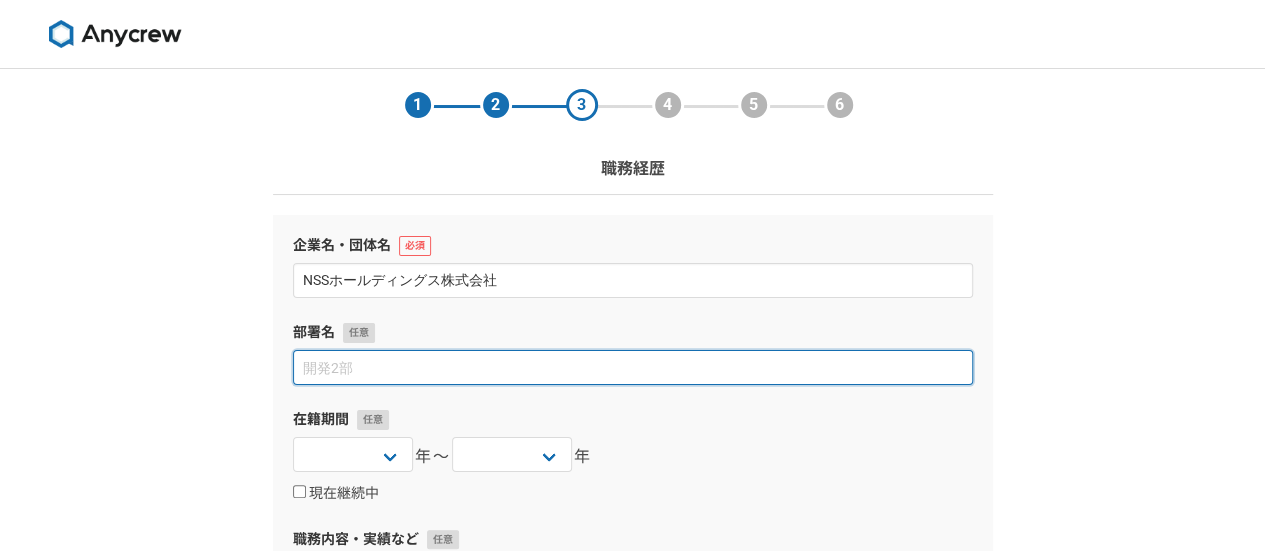 click at bounding box center (633, 367) 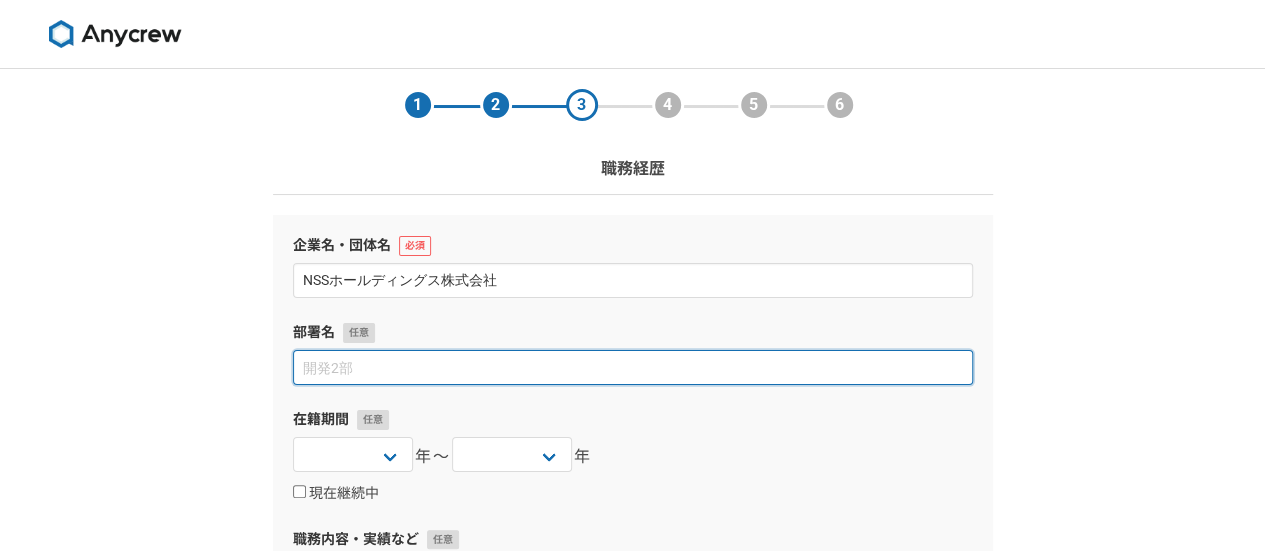 scroll, scrollTop: 60, scrollLeft: 0, axis: vertical 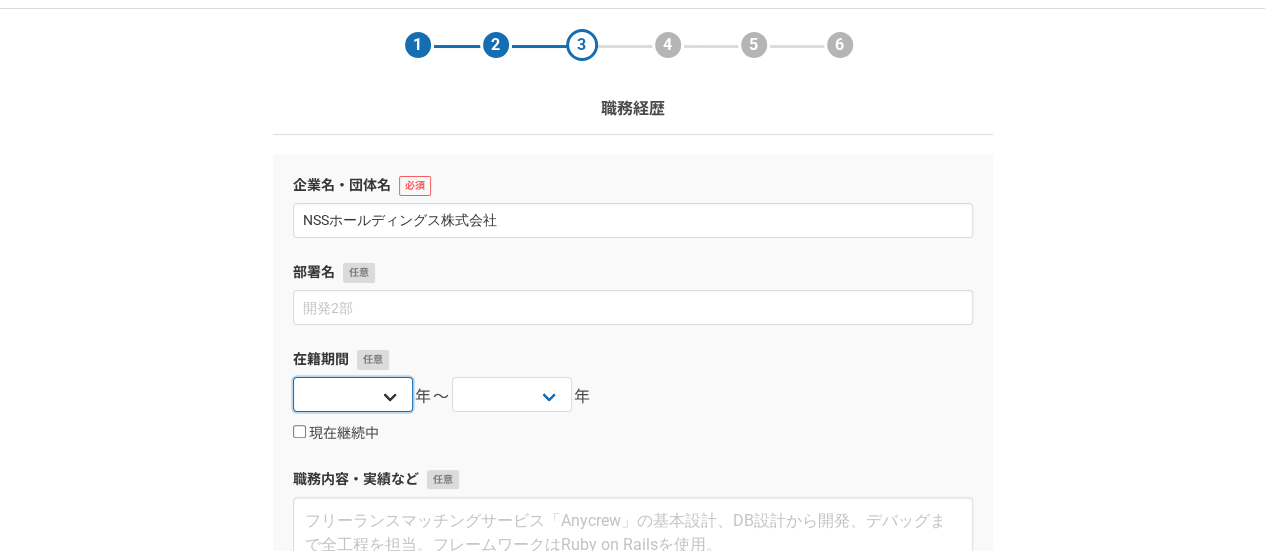 click on "2025 2024 2023 2022 2021 2020 2019 2018 2017 2016 2015 2014 2013 2012 2011 2010 2009 2008 2007 2006 2005 2004 2003 2002 2001 2000 1999 1998 1997 1996 1995 1994 1993 1992 1991 1990 1989 1988 1987 1986 1985 1984 1983 1982 1981 1980 1979 1978 1977 1976" at bounding box center (353, 394) 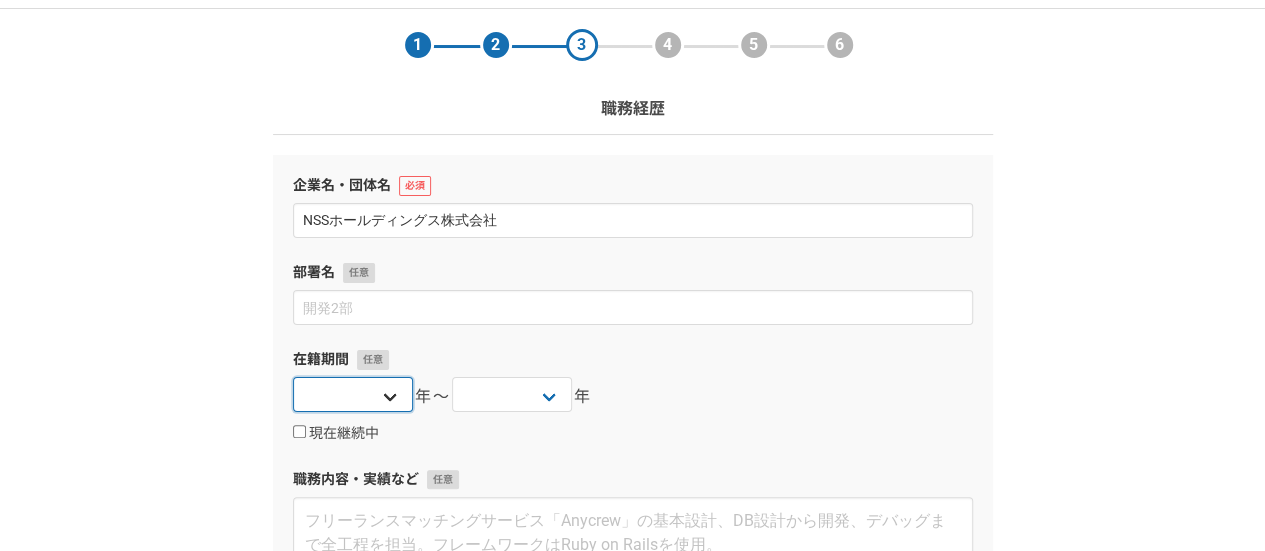 select on "2023" 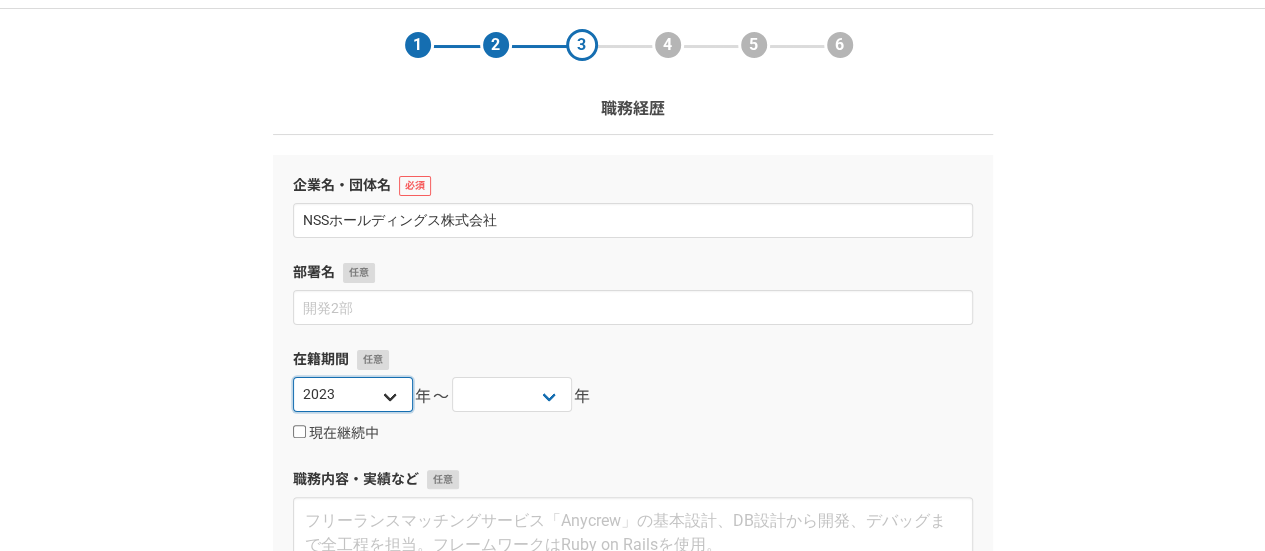 click on "2025 2024 2023 2022 2021 2020 2019 2018 2017 2016 2015 2014 2013 2012 2011 2010 2009 2008 2007 2006 2005 2004 2003 2002 2001 2000 1999 1998 1997 1996 1995 1994 1993 1992 1991 1990 1989 1988 1987 1986 1985 1984 1983 1982 1981 1980 1979 1978 1977 1976" at bounding box center [353, 394] 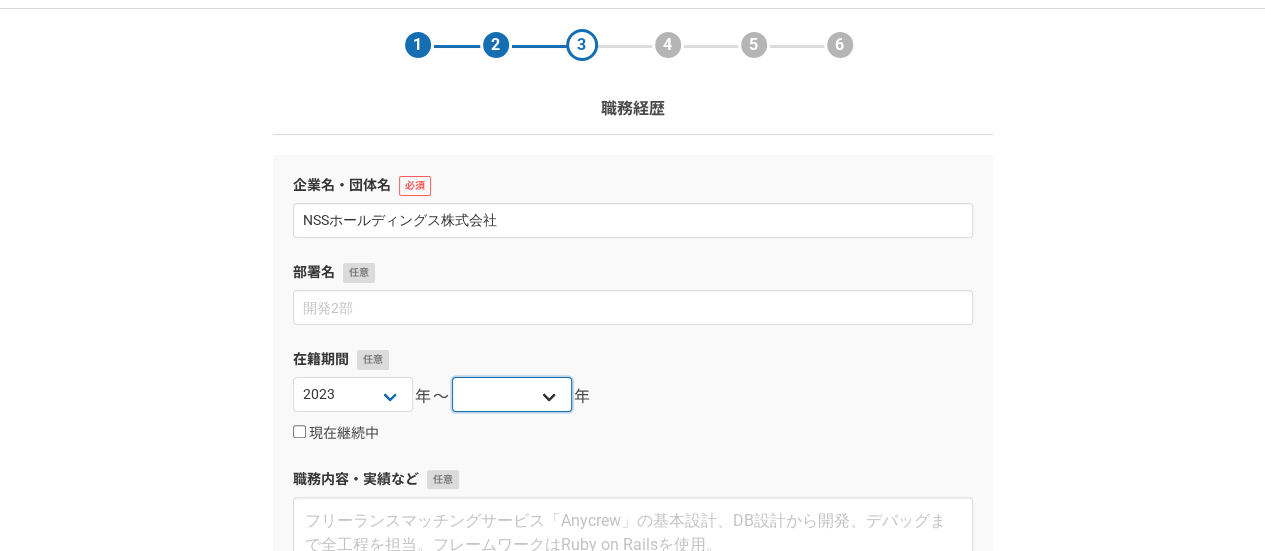 click on "2025 2024 2023 2022 2021 2020 2019 2018 2017 2016 2015 2014 2013 2012 2011 2010 2009 2008 2007 2006 2005 2004 2003 2002 2001 2000 1999 1998 1997 1996 1995 1994 1993 1992 1991 1990 1989 1988 1987 1986 1985 1984 1983 1982 1981 1980 1979 1978 1977 1976" at bounding box center (512, 394) 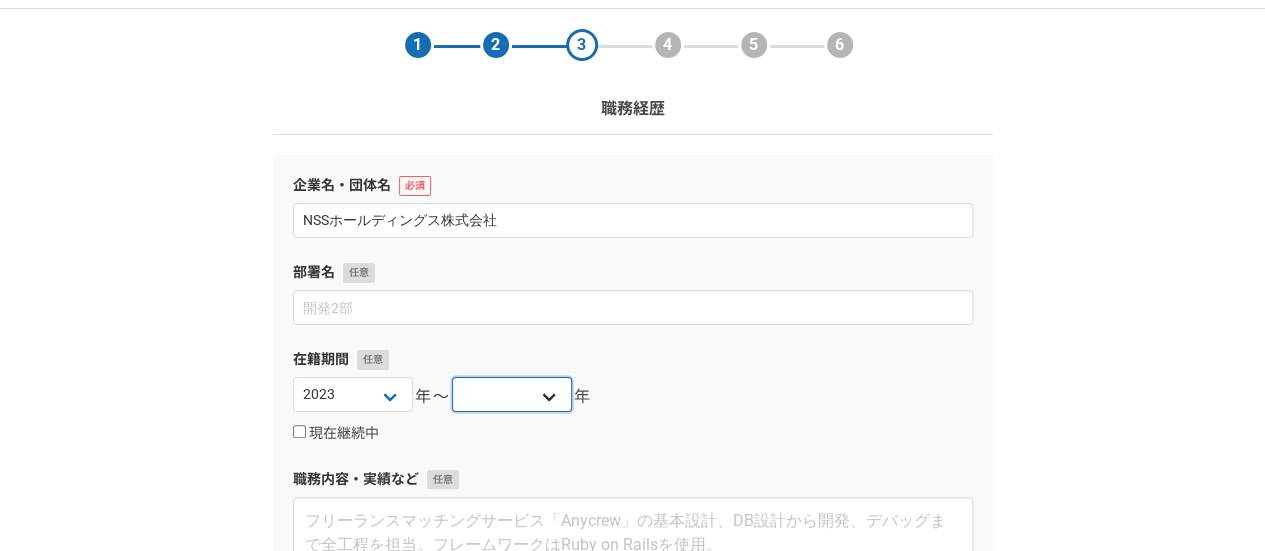 select on "2024" 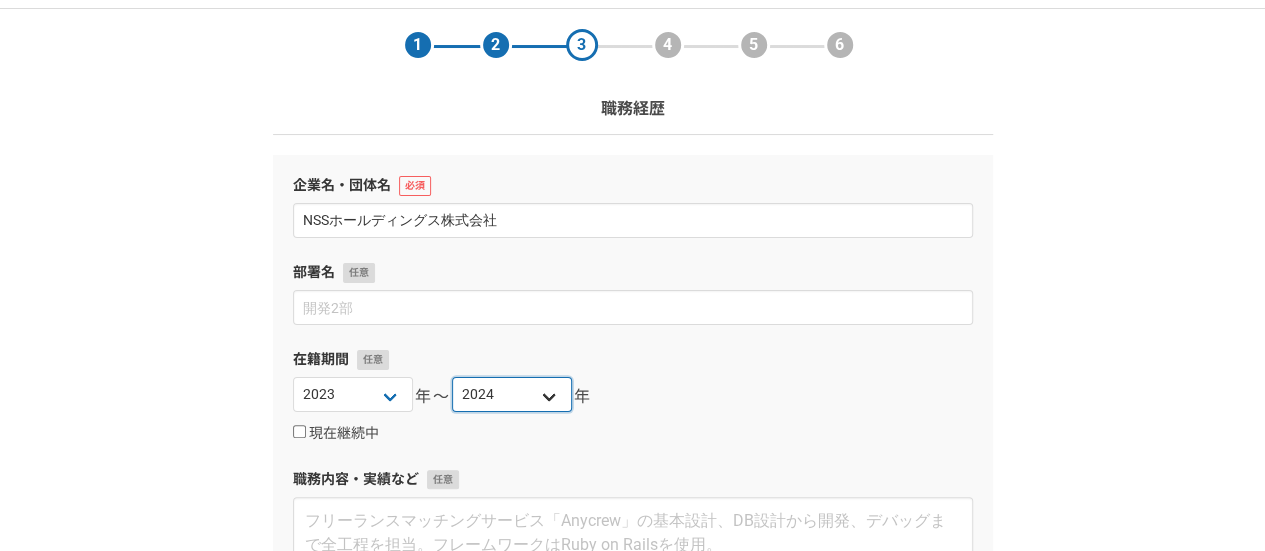 click on "2025 2024 2023 2022 2021 2020 2019 2018 2017 2016 2015 2014 2013 2012 2011 2010 2009 2008 2007 2006 2005 2004 2003 2002 2001 2000 1999 1998 1997 1996 1995 1994 1993 1992 1991 1990 1989 1988 1987 1986 1985 1984 1983 1982 1981 1980 1979 1978 1977 1976" at bounding box center [512, 394] 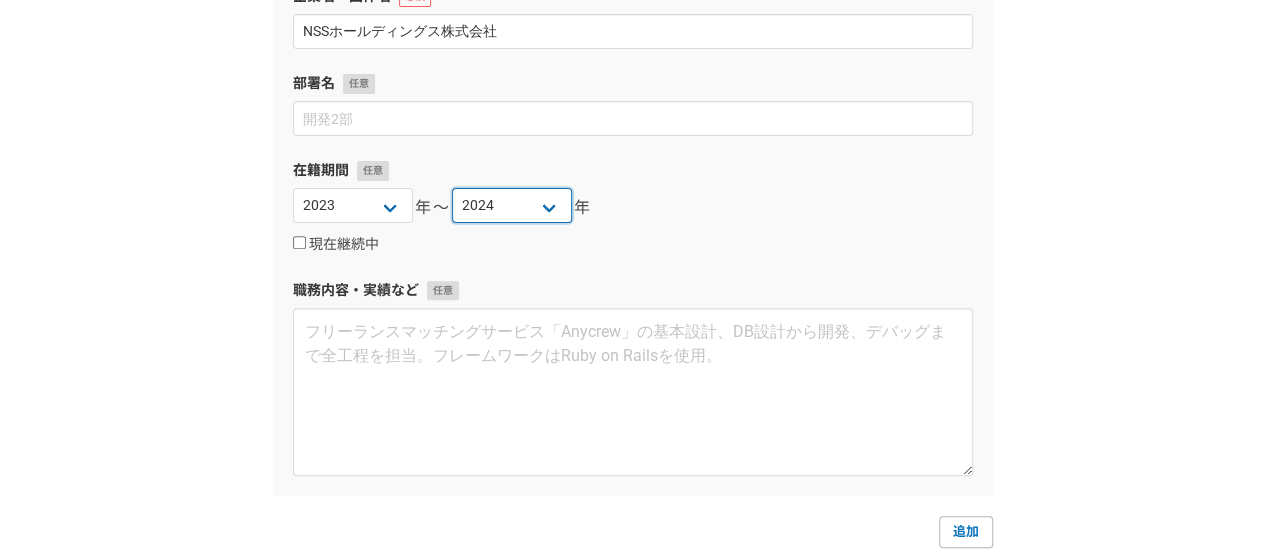 scroll, scrollTop: 250, scrollLeft: 0, axis: vertical 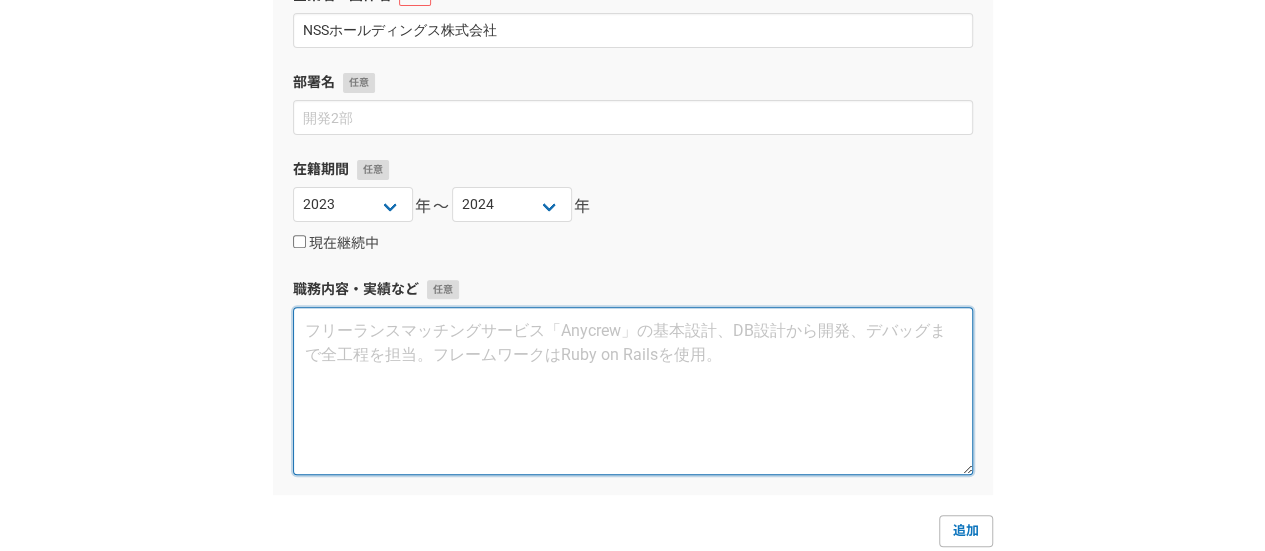 click at bounding box center [633, 391] 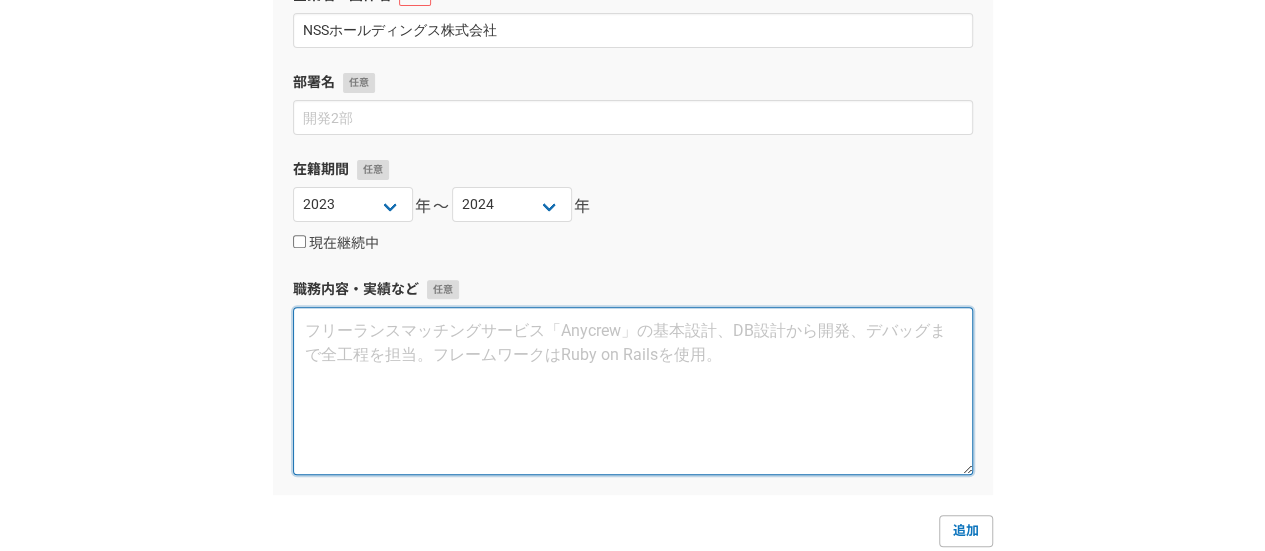 scroll, scrollTop: 428, scrollLeft: 0, axis: vertical 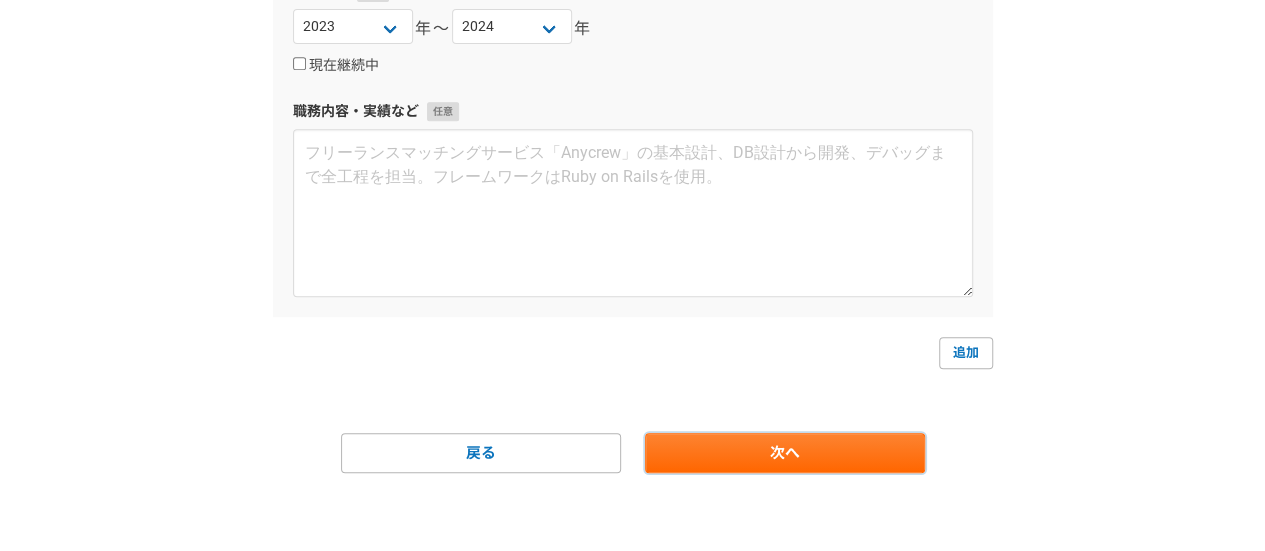 click on "次へ" at bounding box center [785, 453] 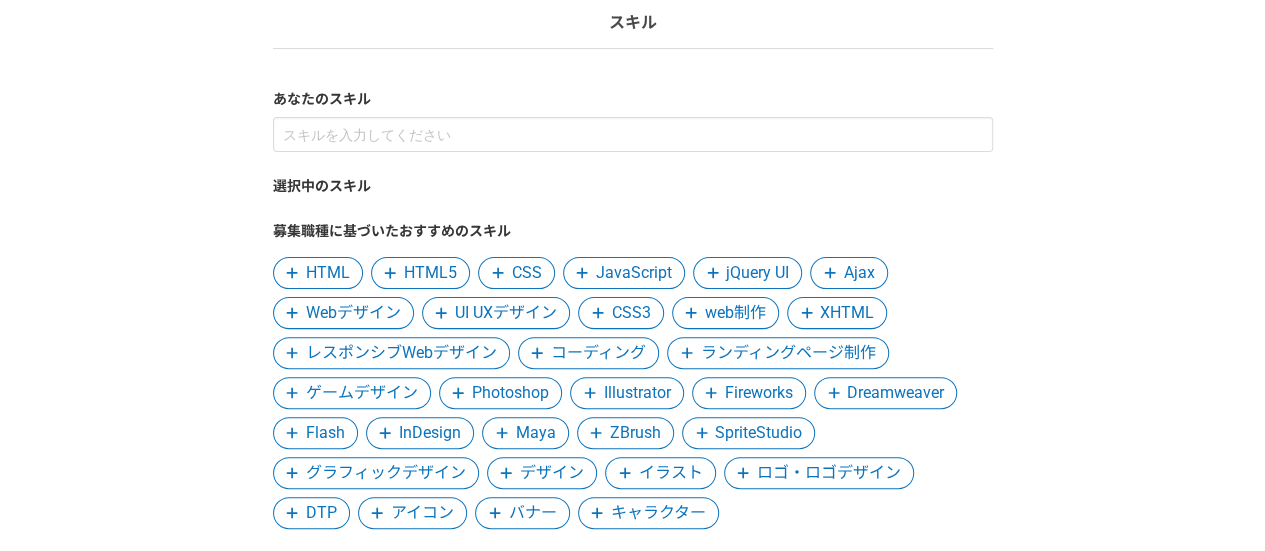scroll, scrollTop: 147, scrollLeft: 0, axis: vertical 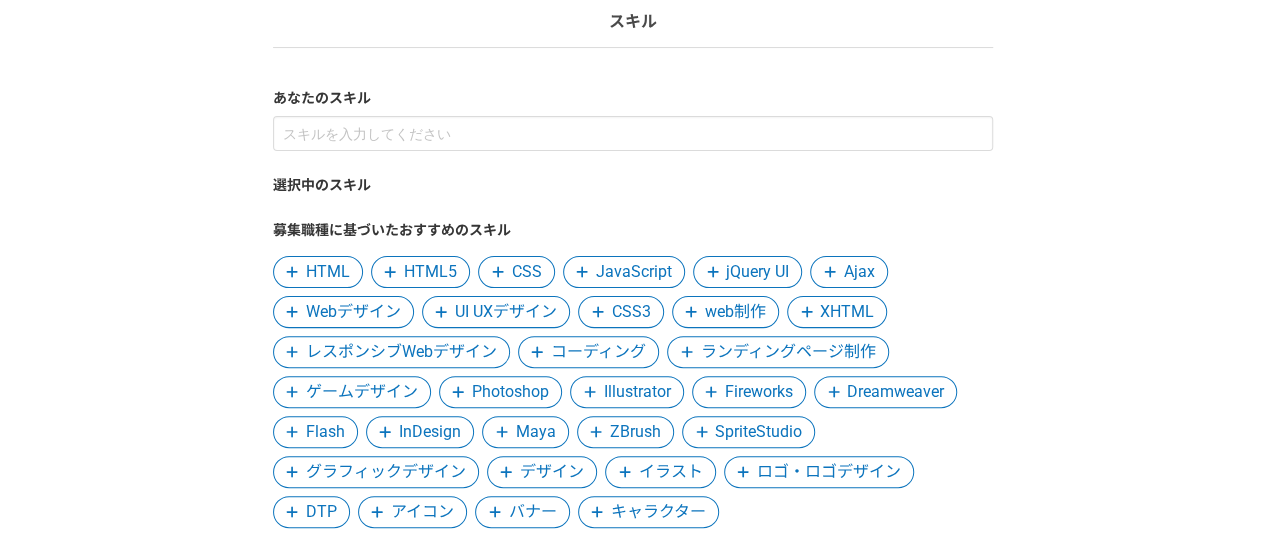 click on "HTML" at bounding box center [328, 272] 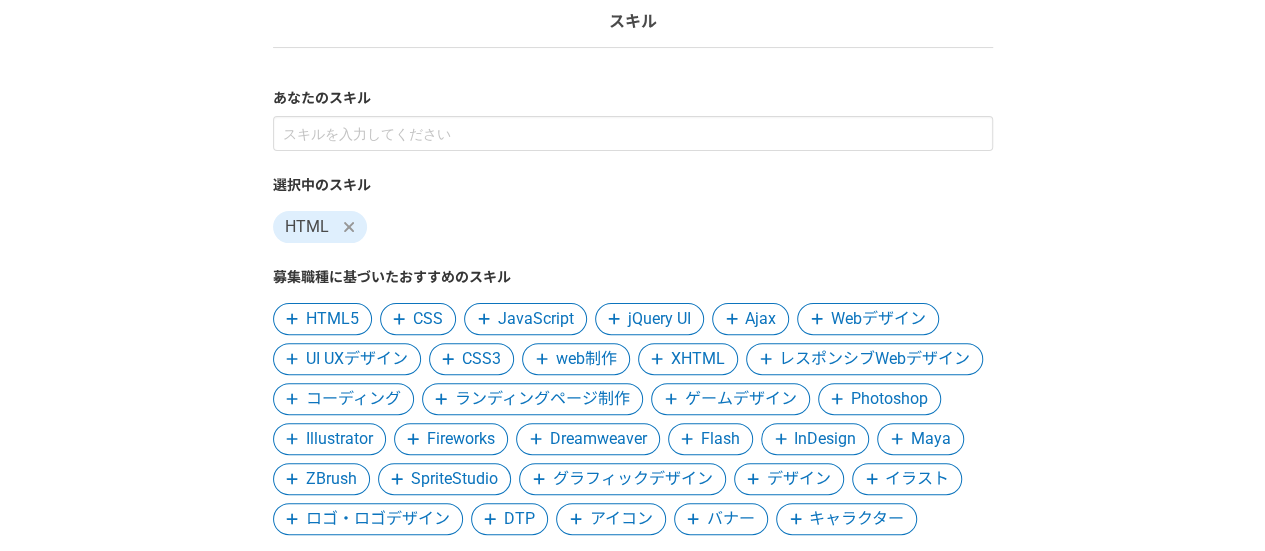 click on "HTML5" at bounding box center [332, 319] 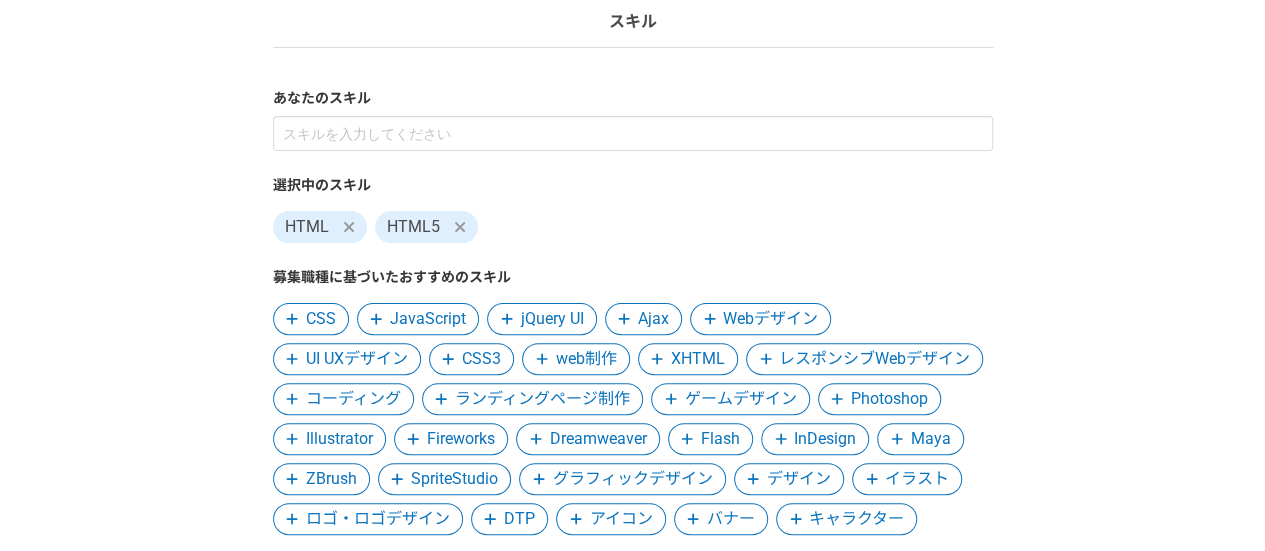 click on "CSS" at bounding box center (321, 319) 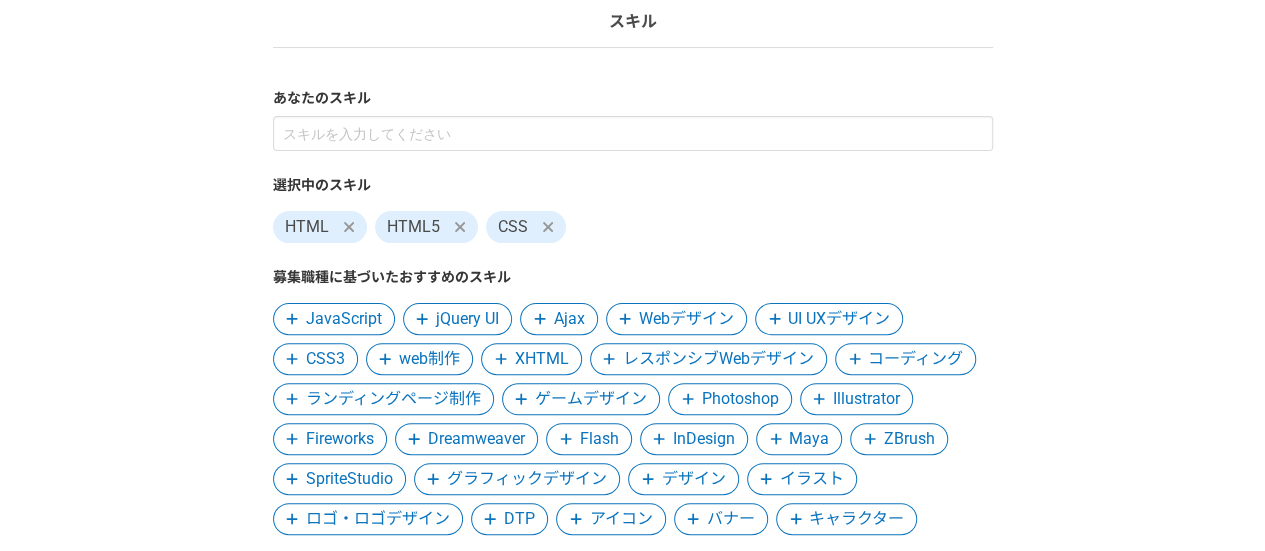 click on "JavaScript" at bounding box center (344, 319) 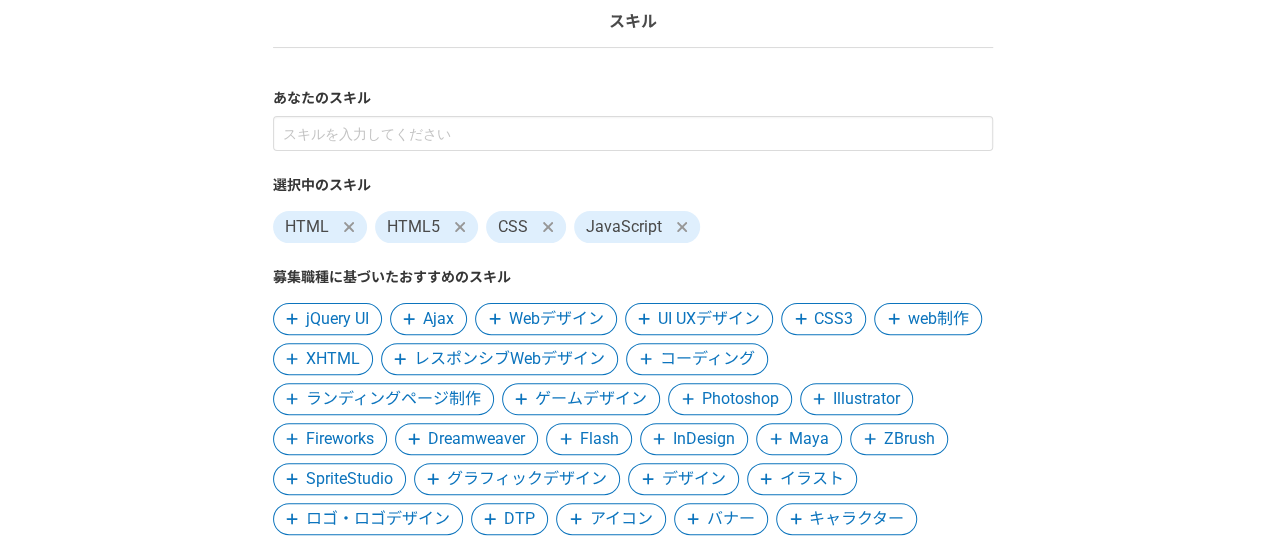 click on "jQuery UI" at bounding box center [337, 319] 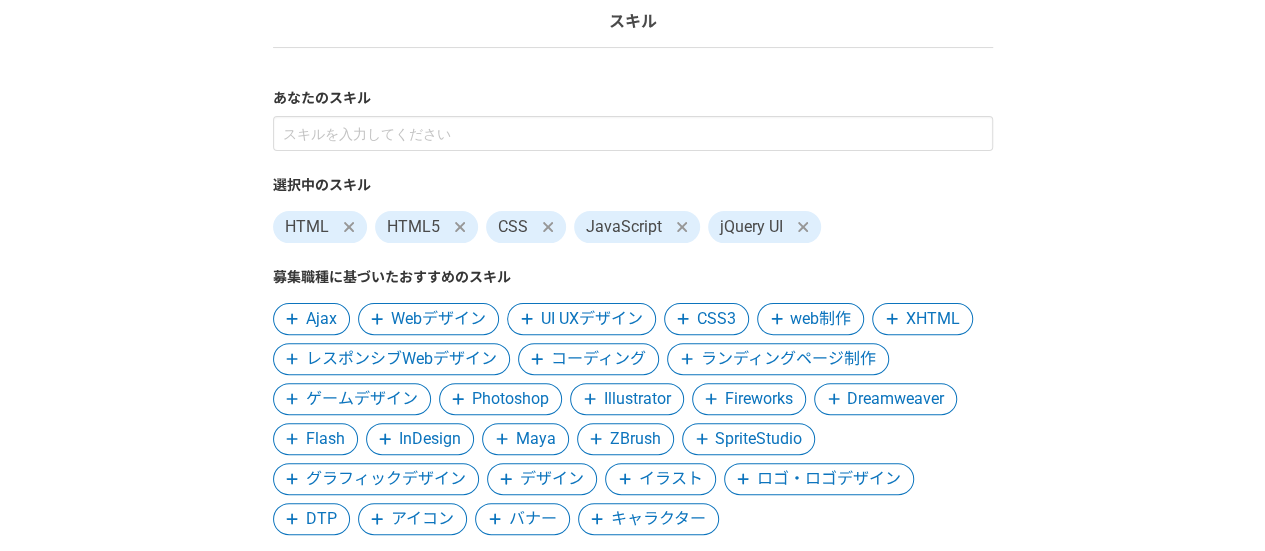 click on "Webデザイン" at bounding box center (438, 319) 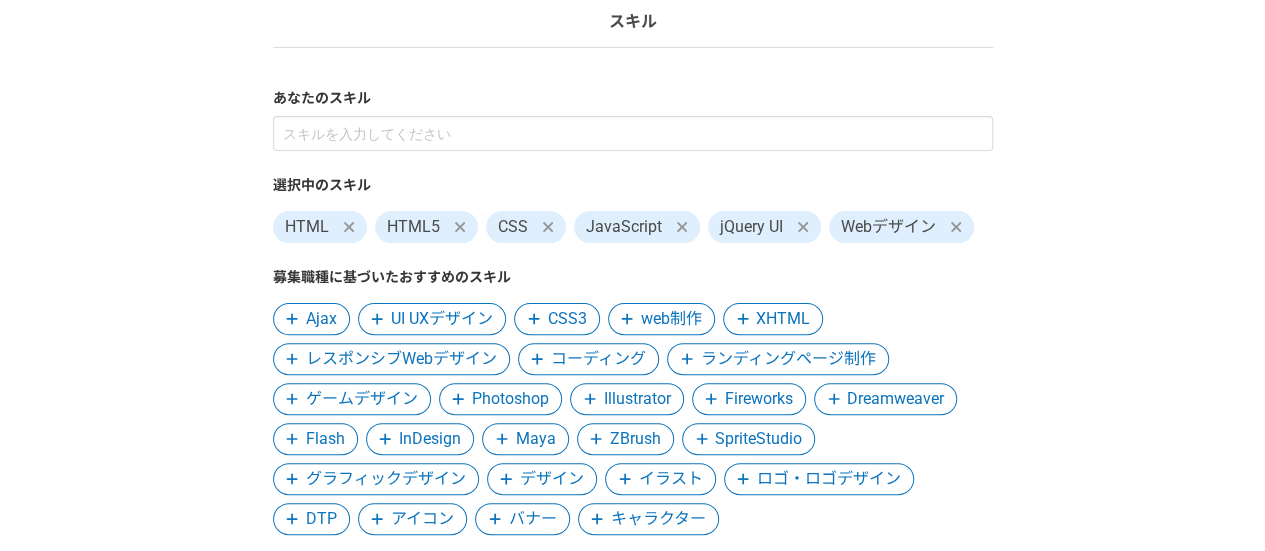 click on "UI UXデザイン" at bounding box center [442, 319] 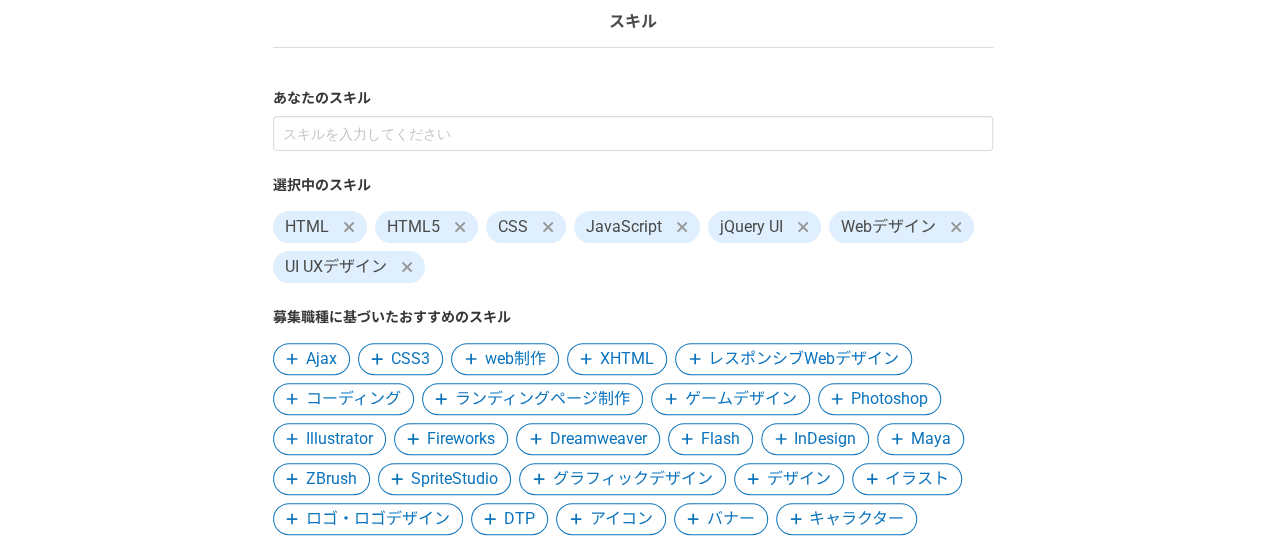 click on "選択中のスキル HTML HTML5 CSS JavaScript jQuery UI Webデザイン UI UXデザイン 募集職種に基づいたおすすめのスキル Ajax CSS3 web制作 XHTML レスポンシブWebデザイン コーディング ランディングページ制作 ゲームデザイン Photoshop Illustrator Fireworks Dreamweaver Flash InDesign Maya ZBrush SpriteStudio グラフィックデザイン デザイン イラスト ロゴ・ロゴデザイン DTP アイコン バナー キャラクター" at bounding box center [633, 325] 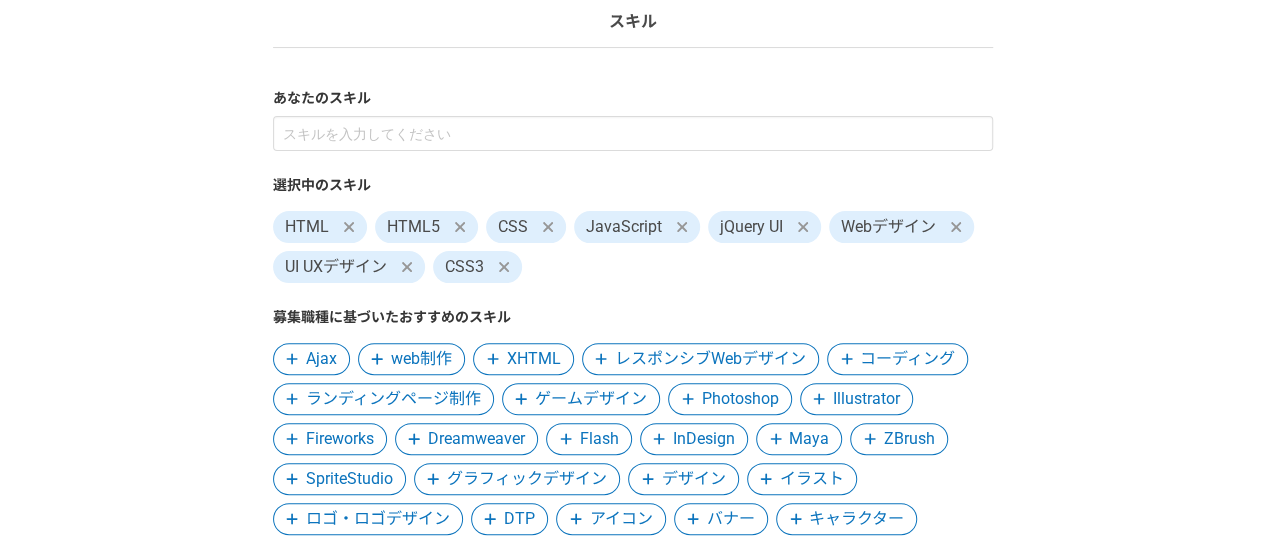 click on "web制作" at bounding box center [421, 359] 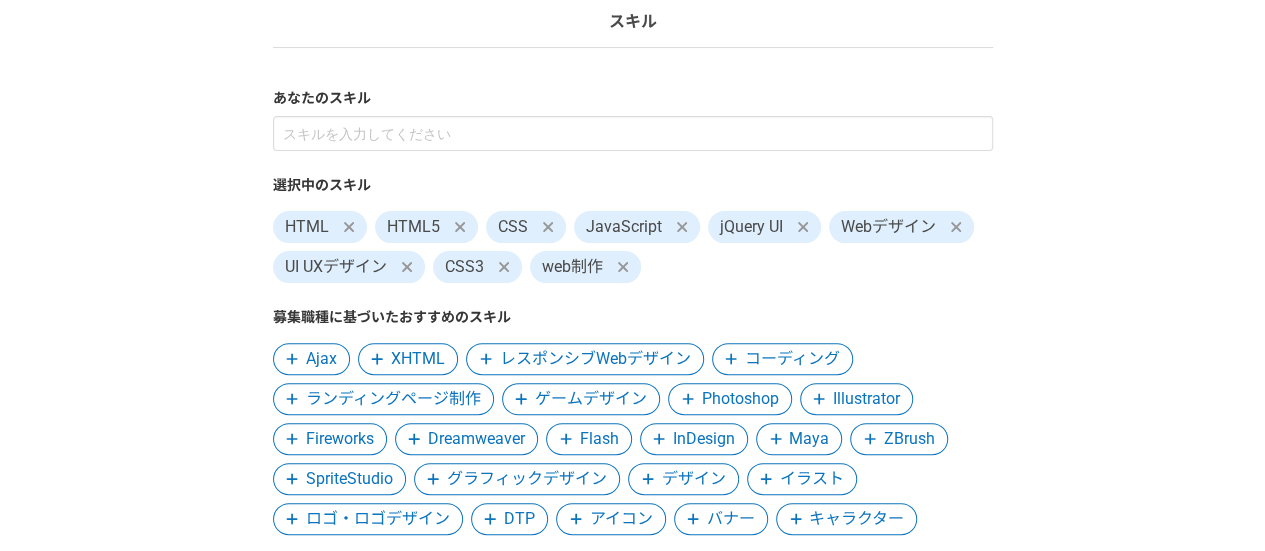 scroll, scrollTop: 246, scrollLeft: 0, axis: vertical 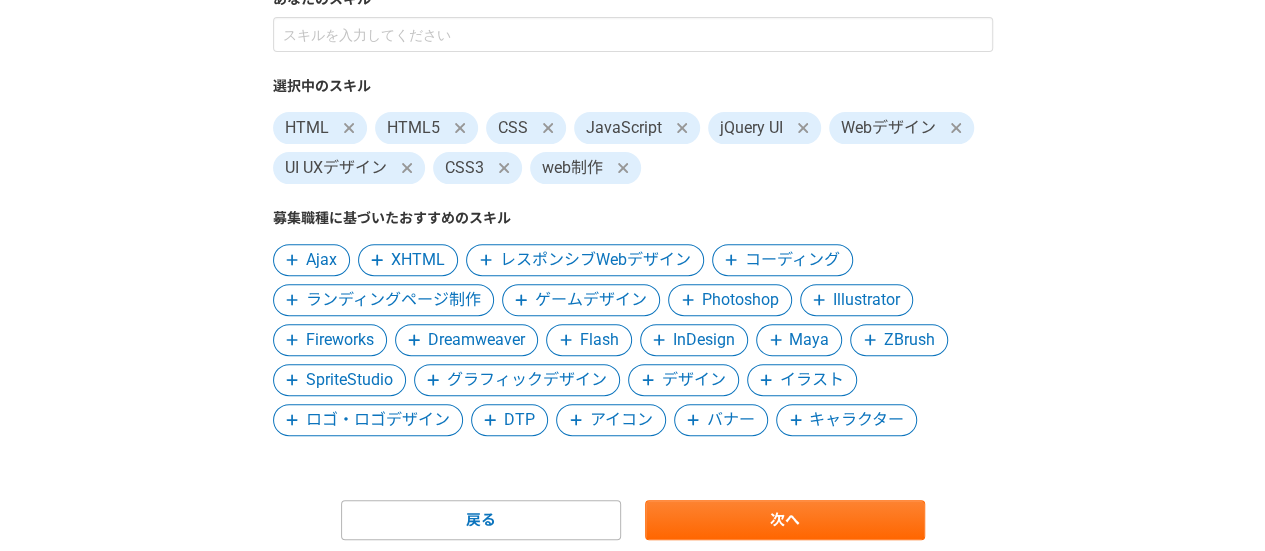 click on "レスポンシブWebデザイン" at bounding box center [595, 260] 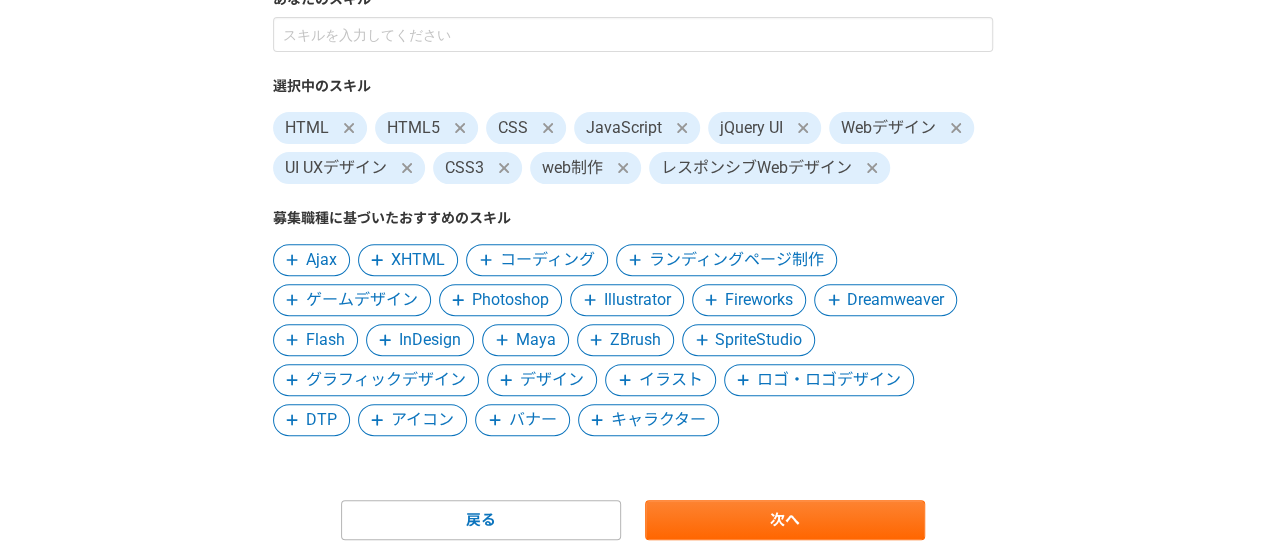 click on "コーディング" at bounding box center [547, 260] 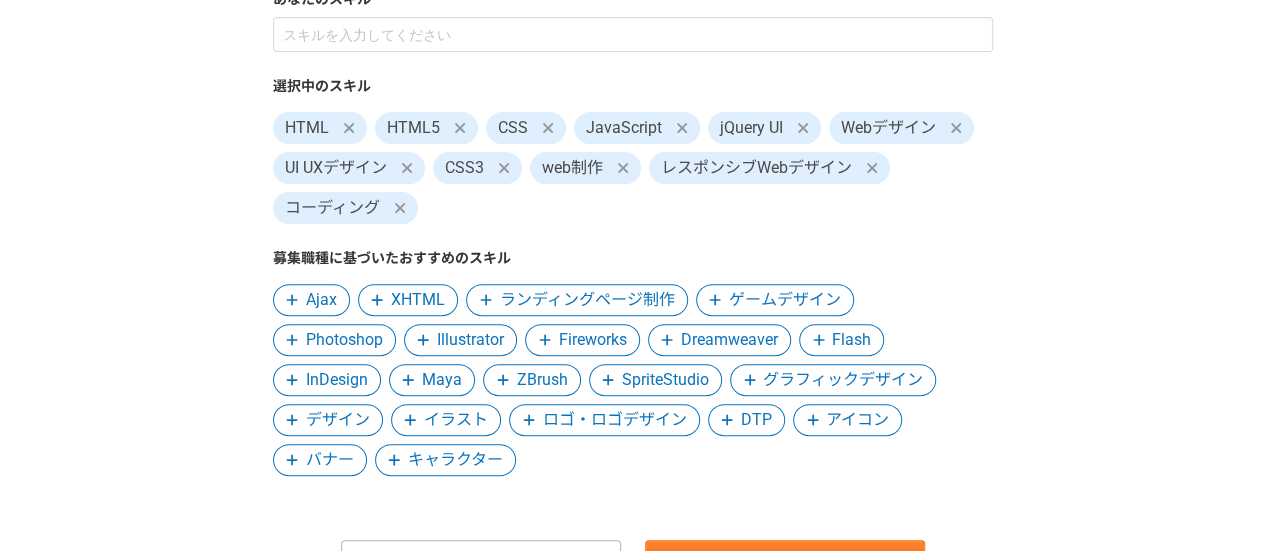 click on "ランディングページ制作" at bounding box center (587, 300) 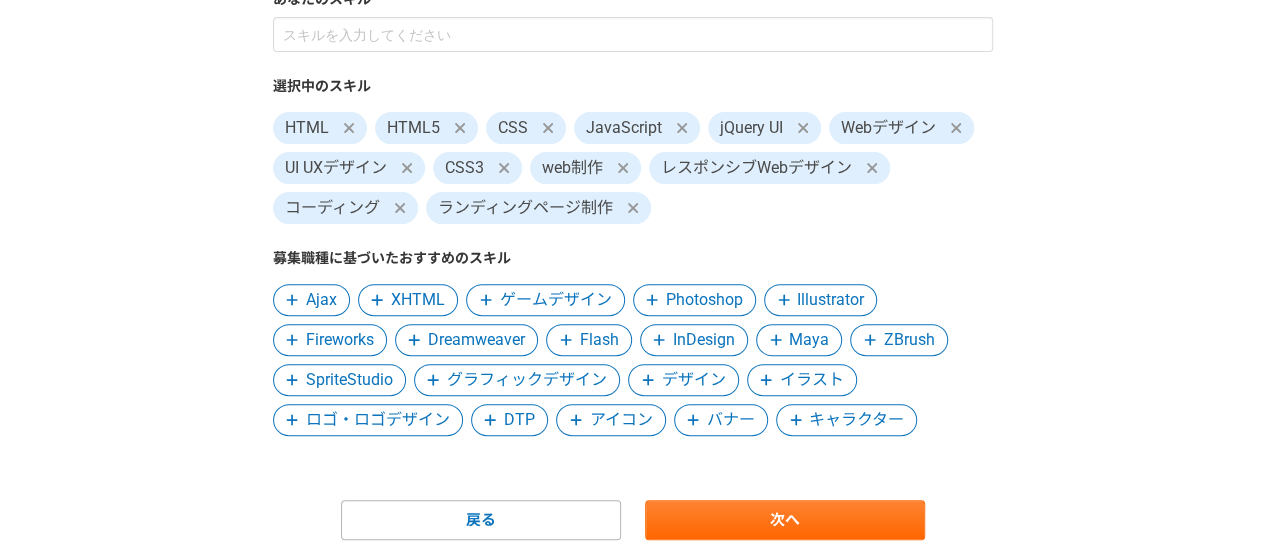 click at bounding box center (652, 300) 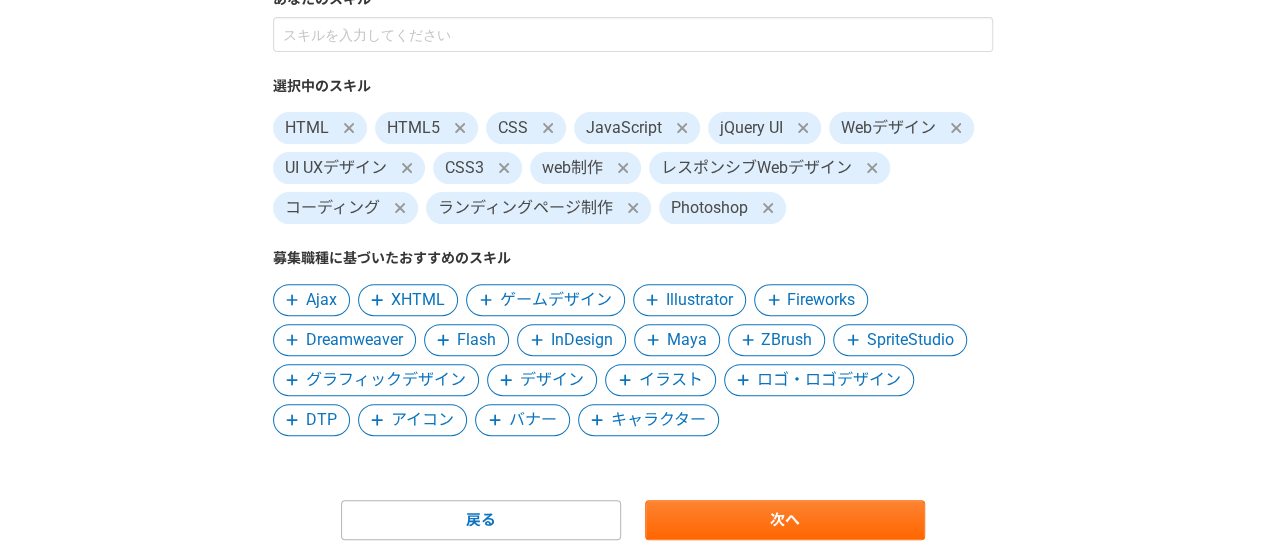 click on "Illustrator" at bounding box center (699, 300) 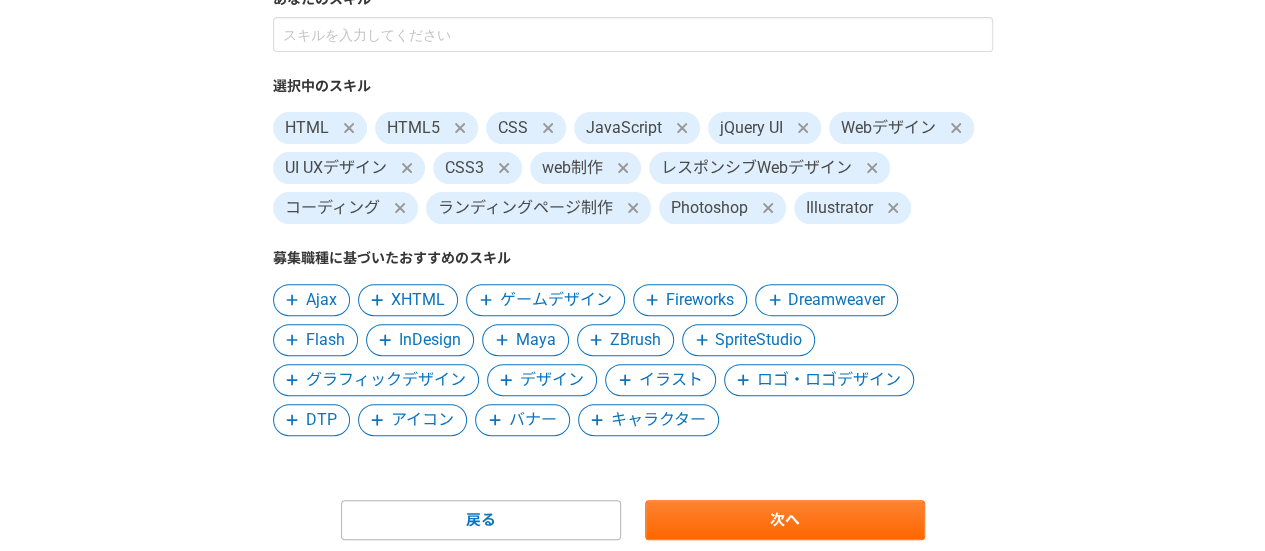 click on "デザイン" at bounding box center [552, 380] 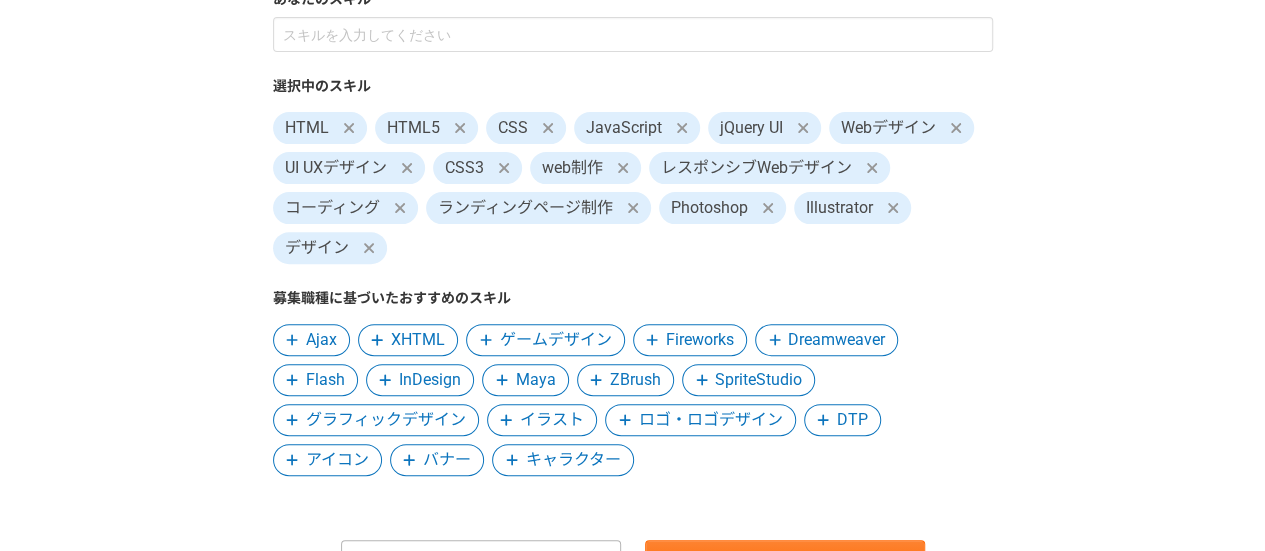 click on "ロゴ・ロゴデザイン" at bounding box center [711, 420] 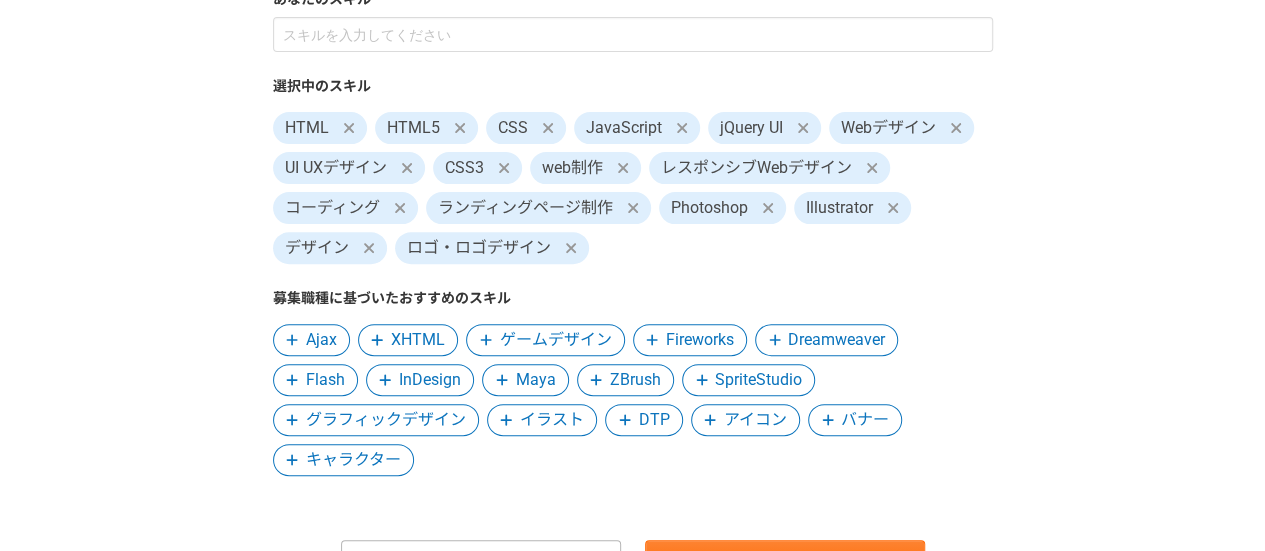 scroll, scrollTop: 354, scrollLeft: 0, axis: vertical 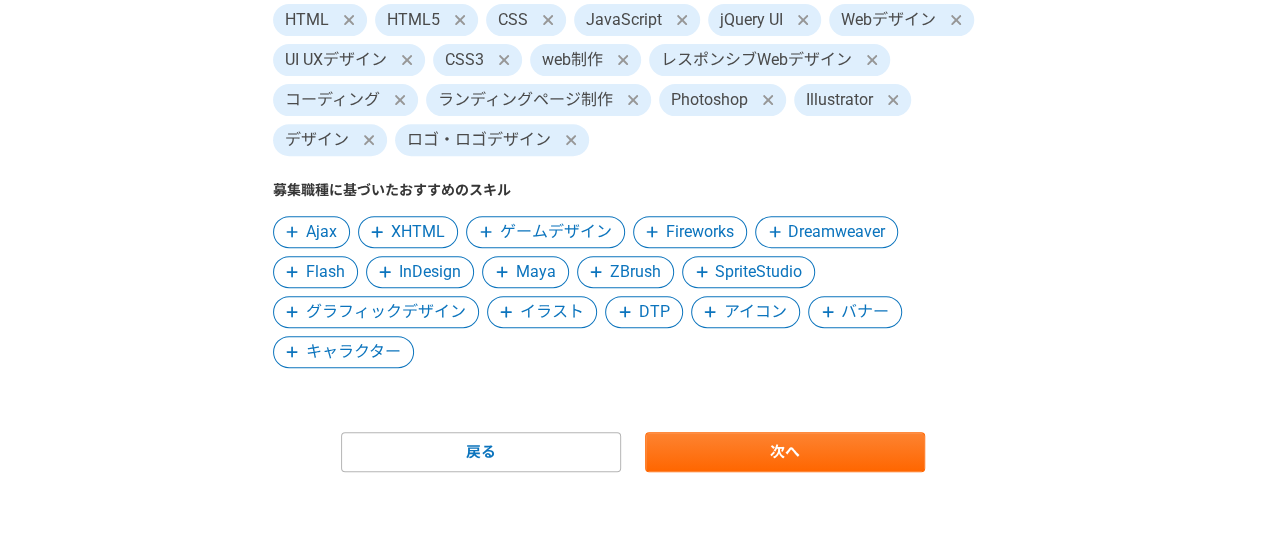 click on "バナー" at bounding box center (865, 312) 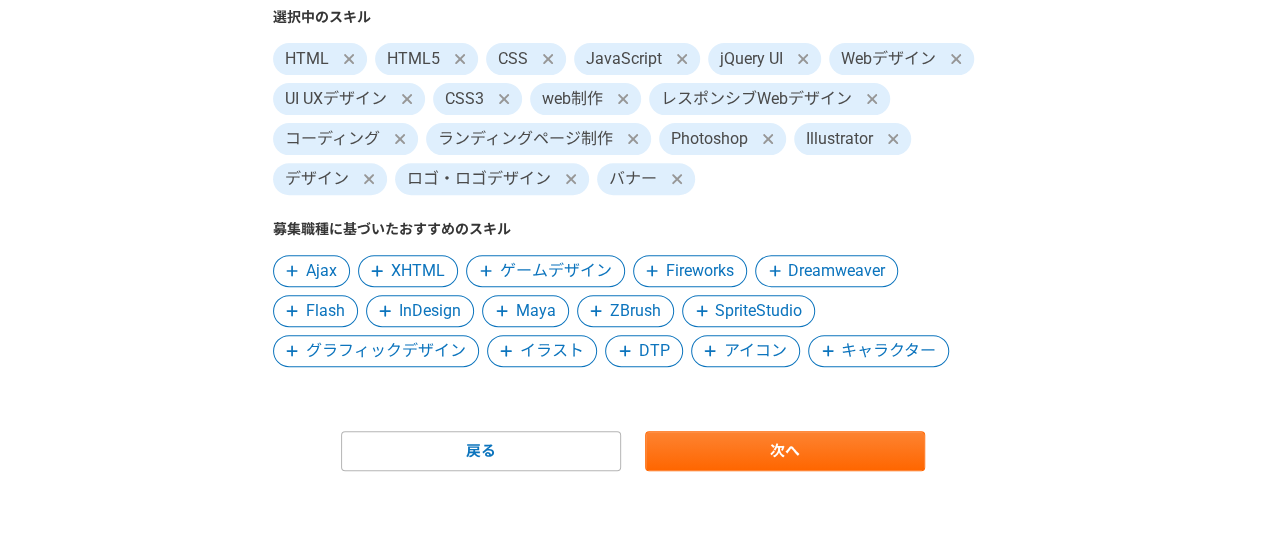 scroll, scrollTop: 314, scrollLeft: 0, axis: vertical 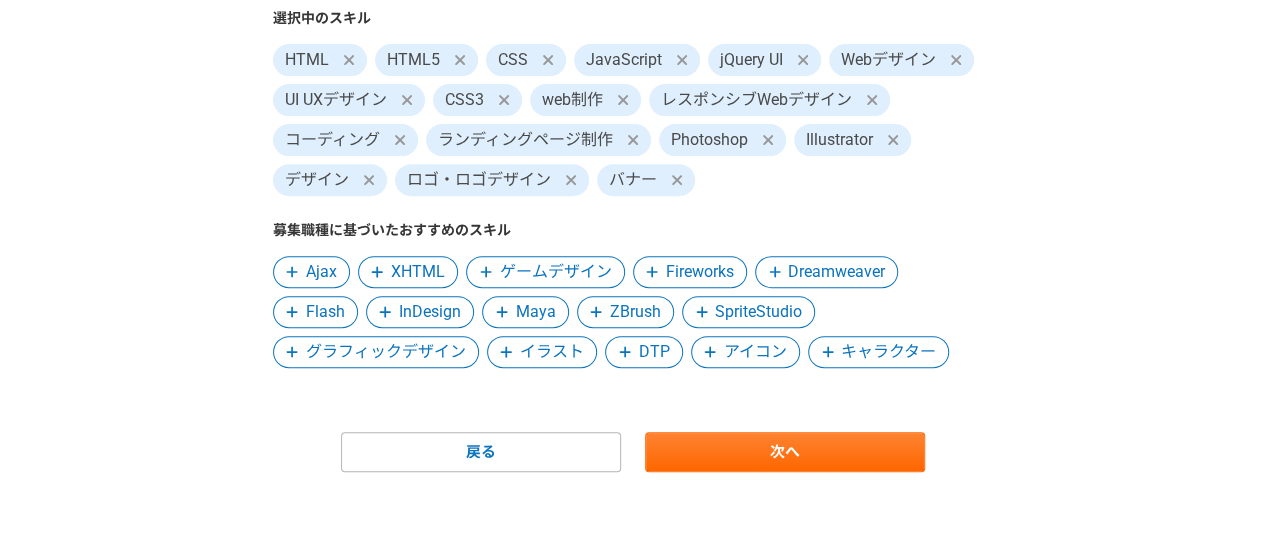 click on "アイコン" at bounding box center [755, 352] 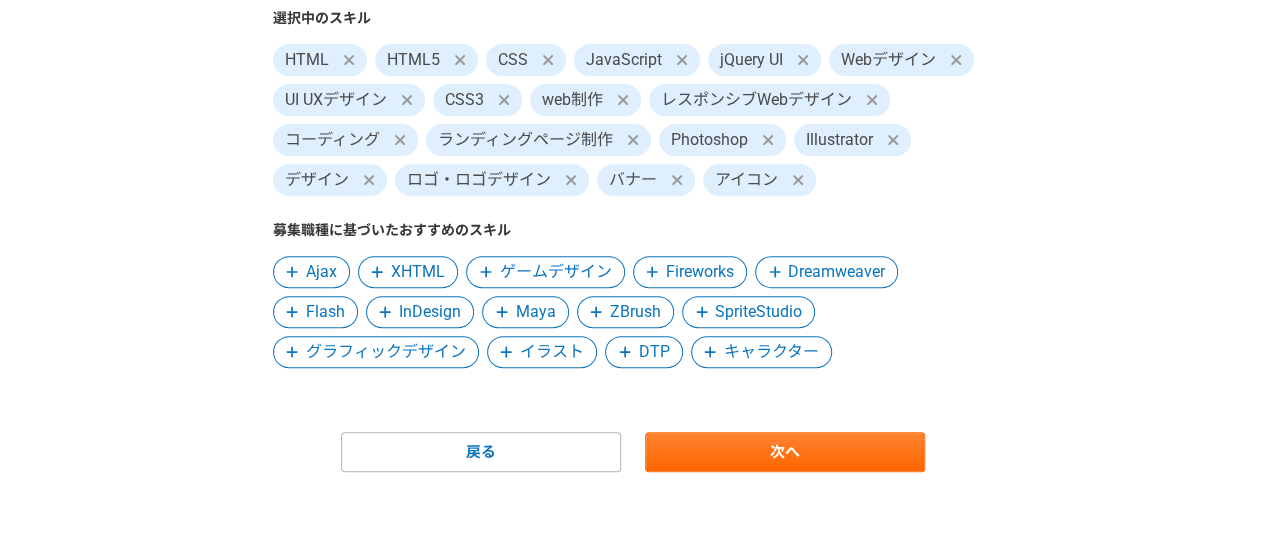click on "あなたのスキル 選択中のスキル HTML HTML5 CSS JavaScript jQuery UI Webデザイン UI UXデザイン CSS3 web制作 レスポンシブWebデザイン コーディング ランディングページ制作 Photoshop Illustrator デザイン ロゴ・ロゴデザイン バナー アイコン 募集職種に基づいたおすすめのスキル Ajax XHTML ゲームデザイン Fireworks Dreamweaver Flash InDesign Maya ZBrush SpriteStudio グラフィックデザイン イラスト DTP キャラクター 戻る 次へ" at bounding box center [633, 196] 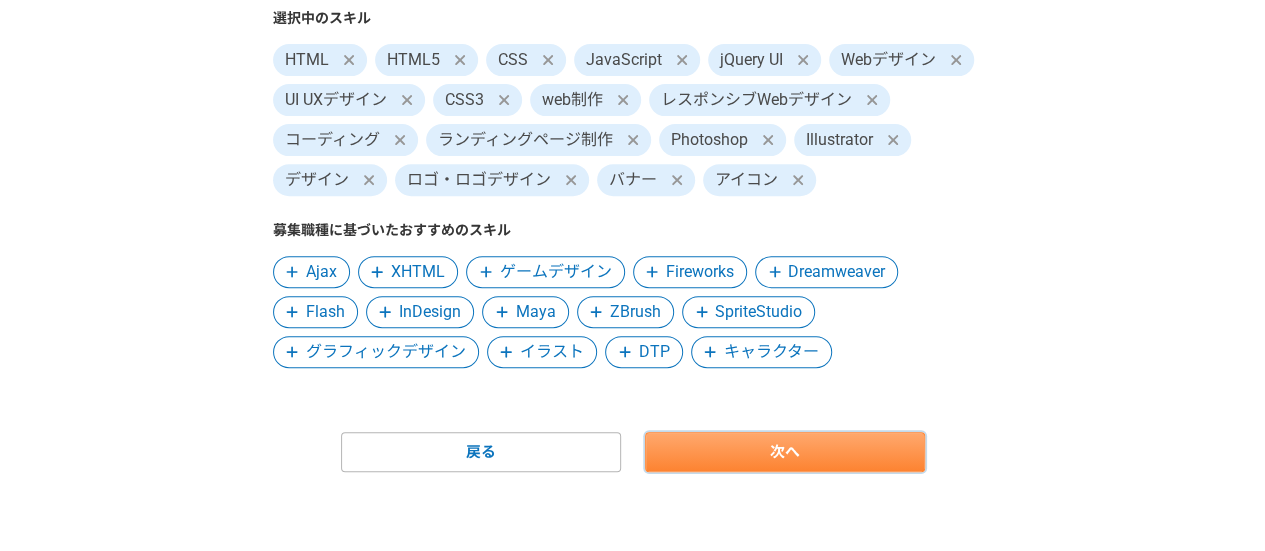 click on "次へ" at bounding box center (785, 452) 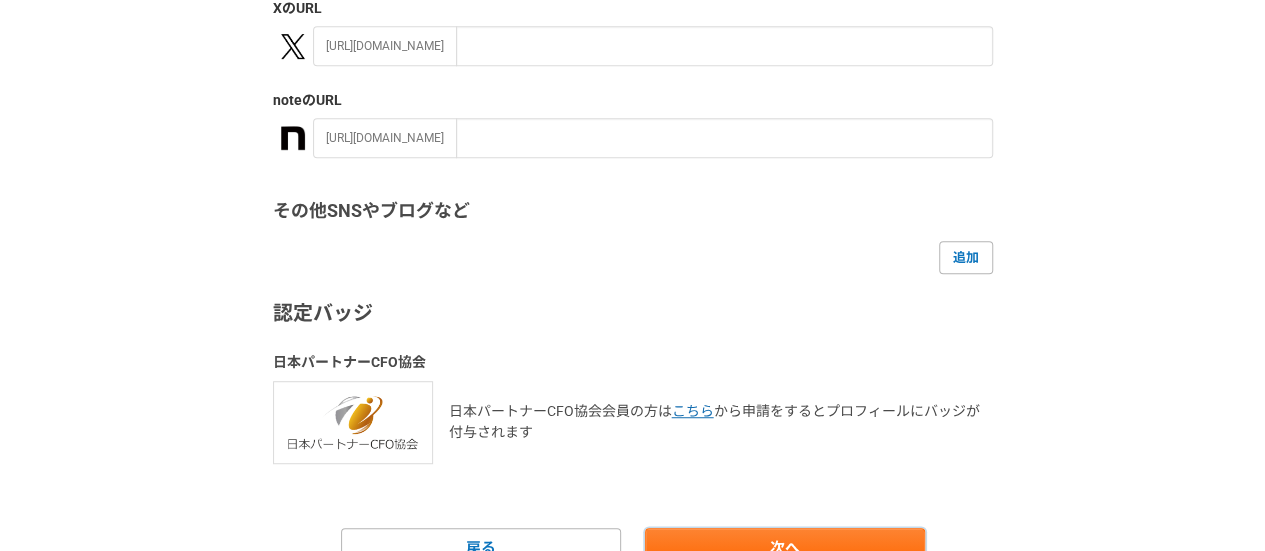 scroll, scrollTop: 547, scrollLeft: 0, axis: vertical 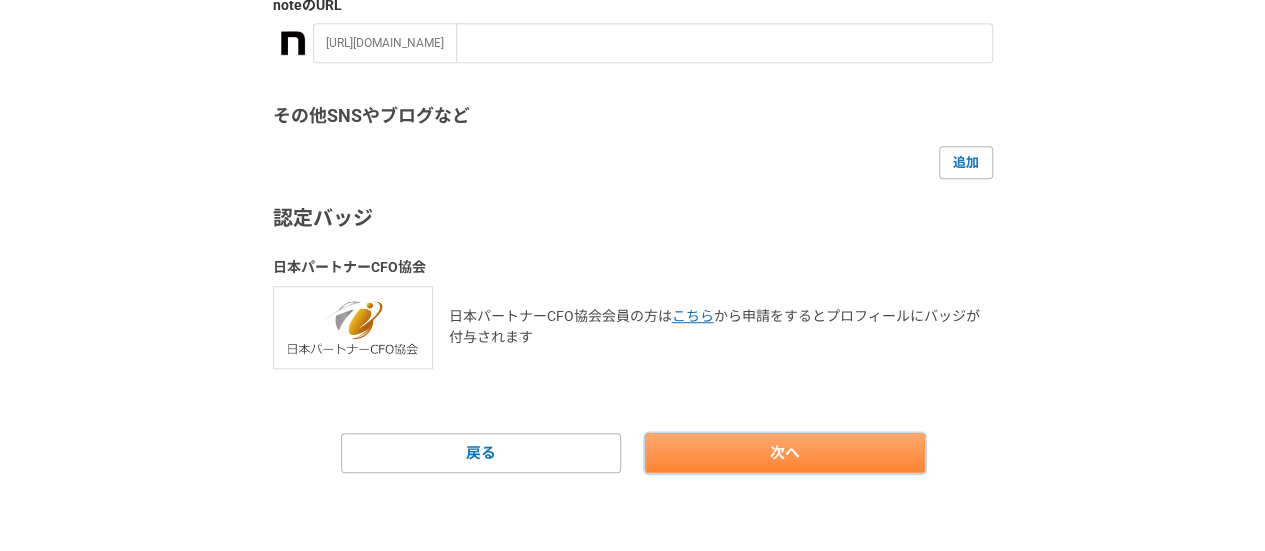 click on "次へ" at bounding box center (785, 453) 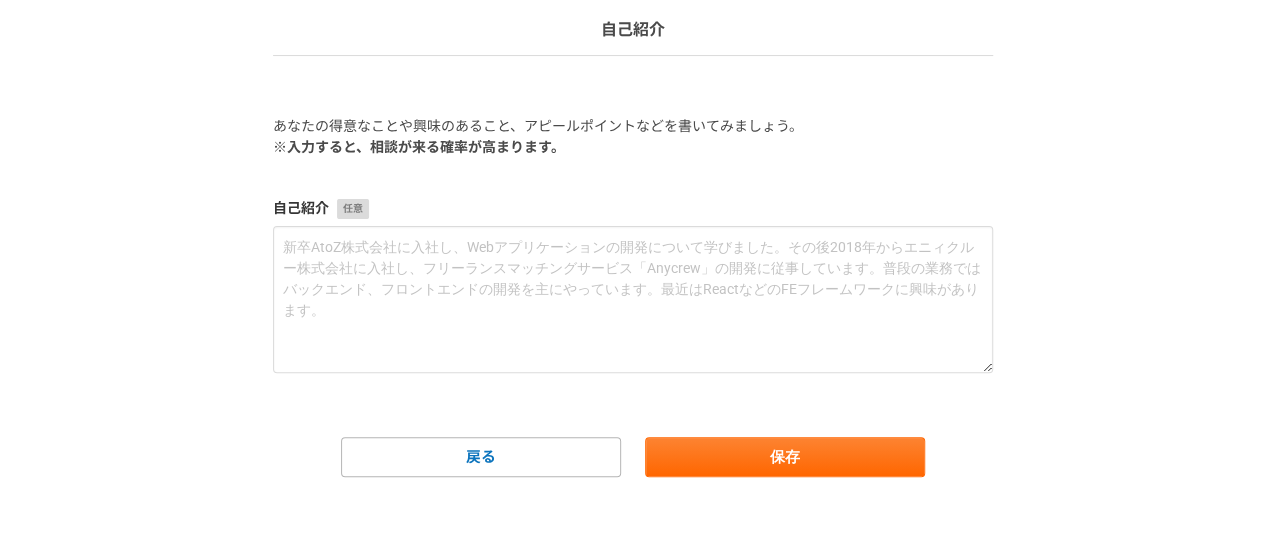 scroll, scrollTop: 144, scrollLeft: 0, axis: vertical 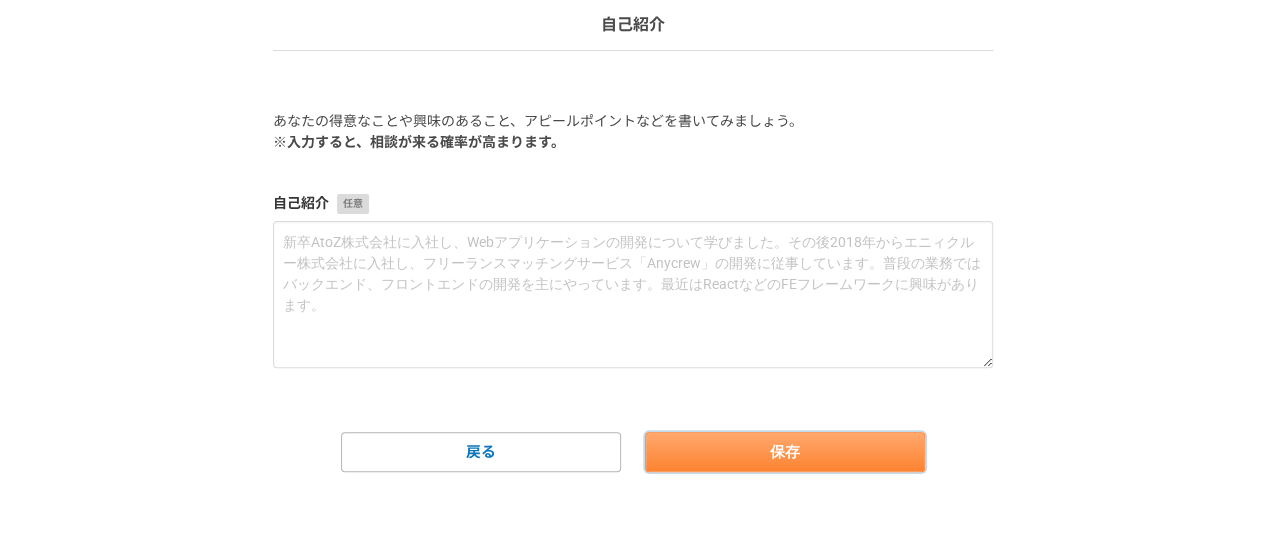 click on "保存" at bounding box center [785, 452] 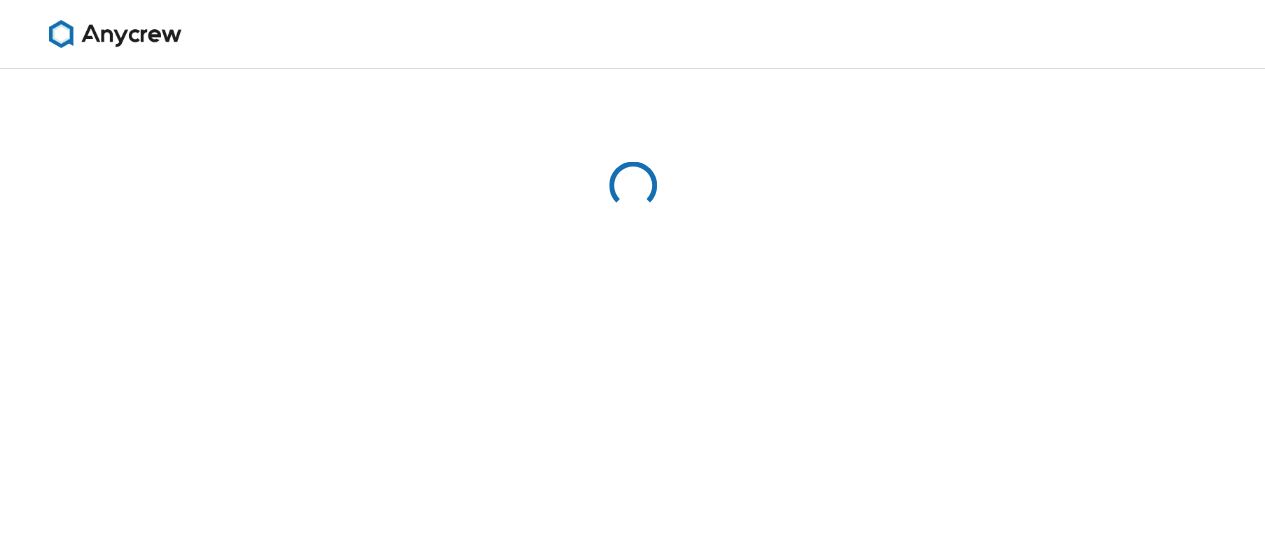 scroll, scrollTop: 0, scrollLeft: 0, axis: both 